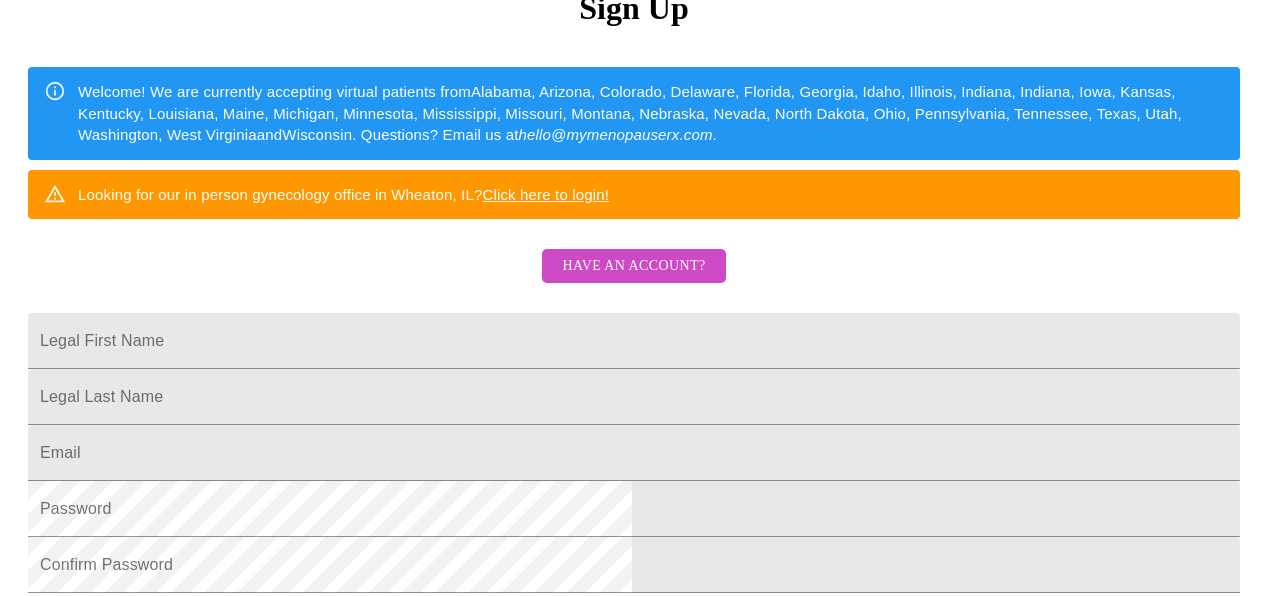 scroll, scrollTop: 241, scrollLeft: 0, axis: vertical 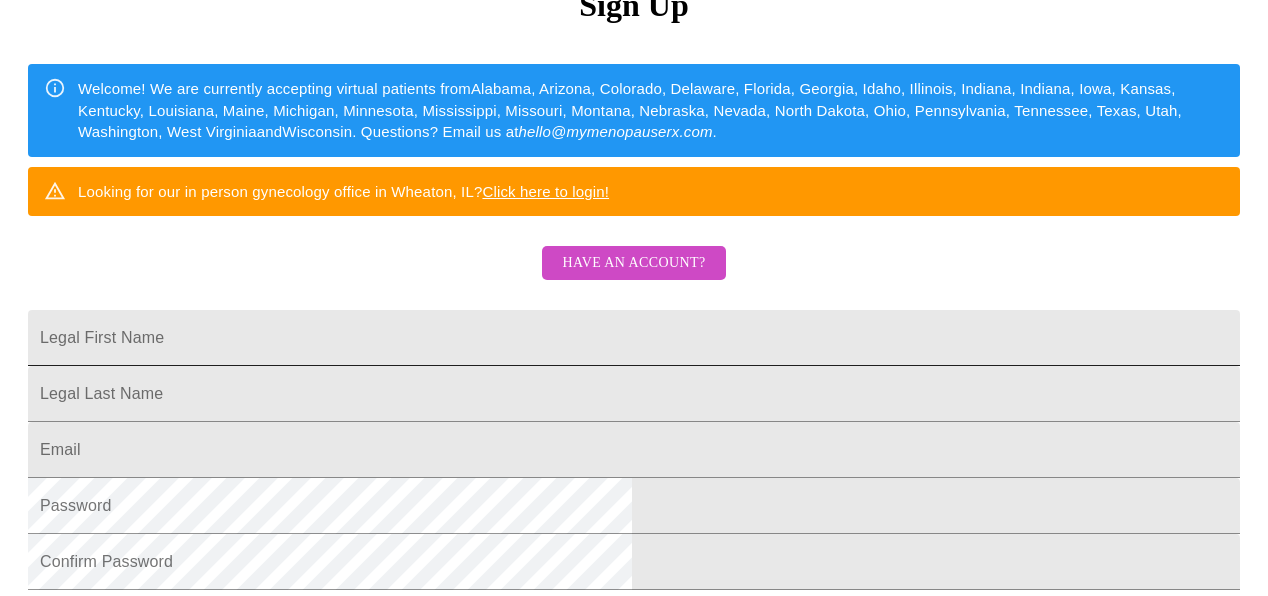 click on "Legal First Name" at bounding box center (634, 338) 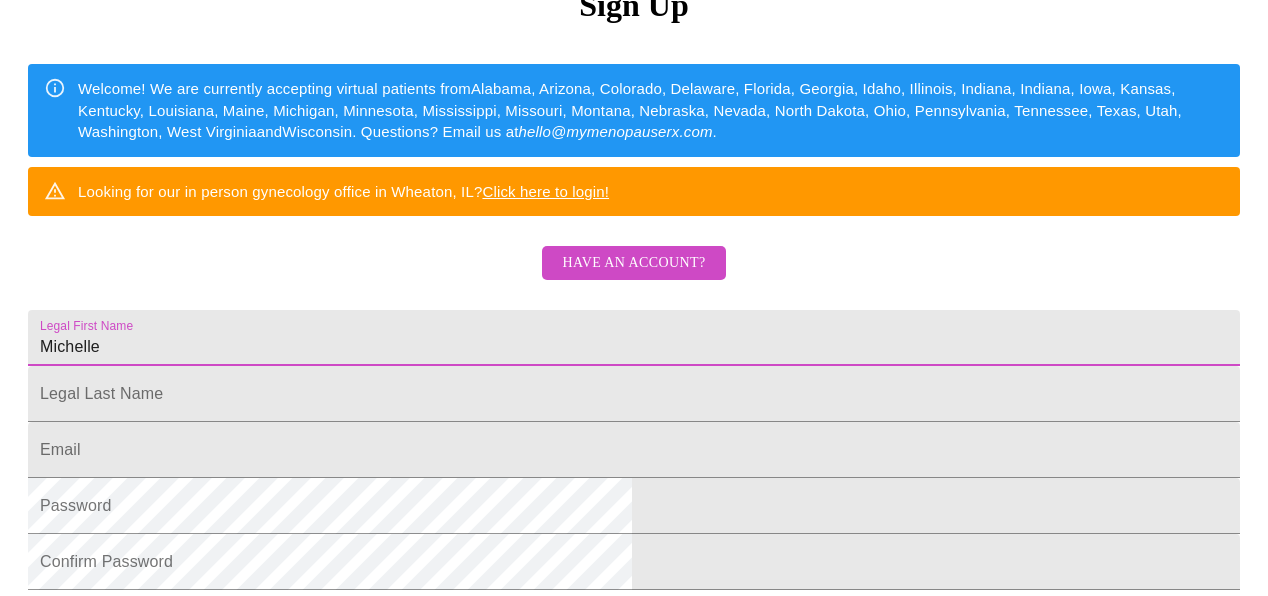 type on "Michelle" 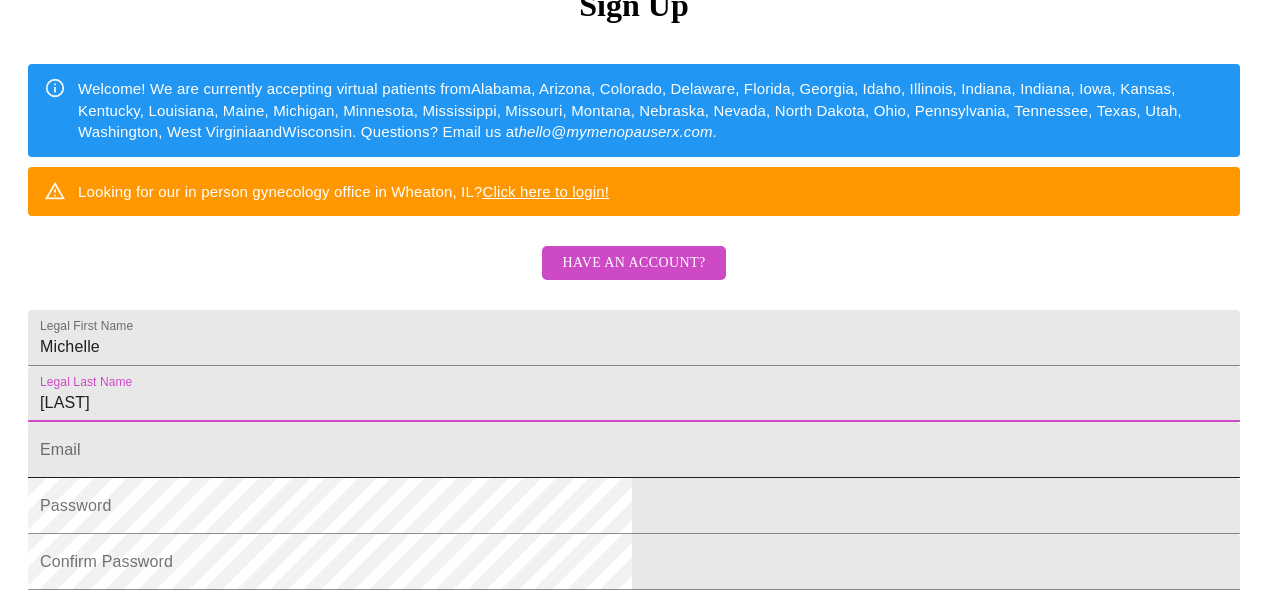 type on "[LAST]" 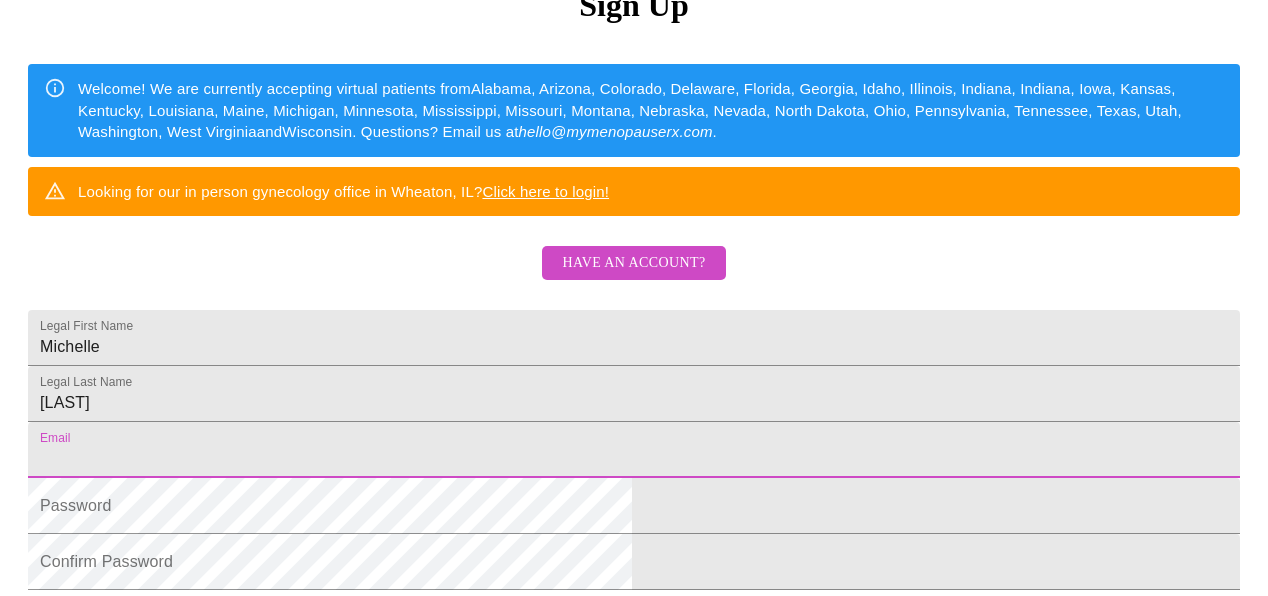 click on "Legal First Name" at bounding box center [634, 450] 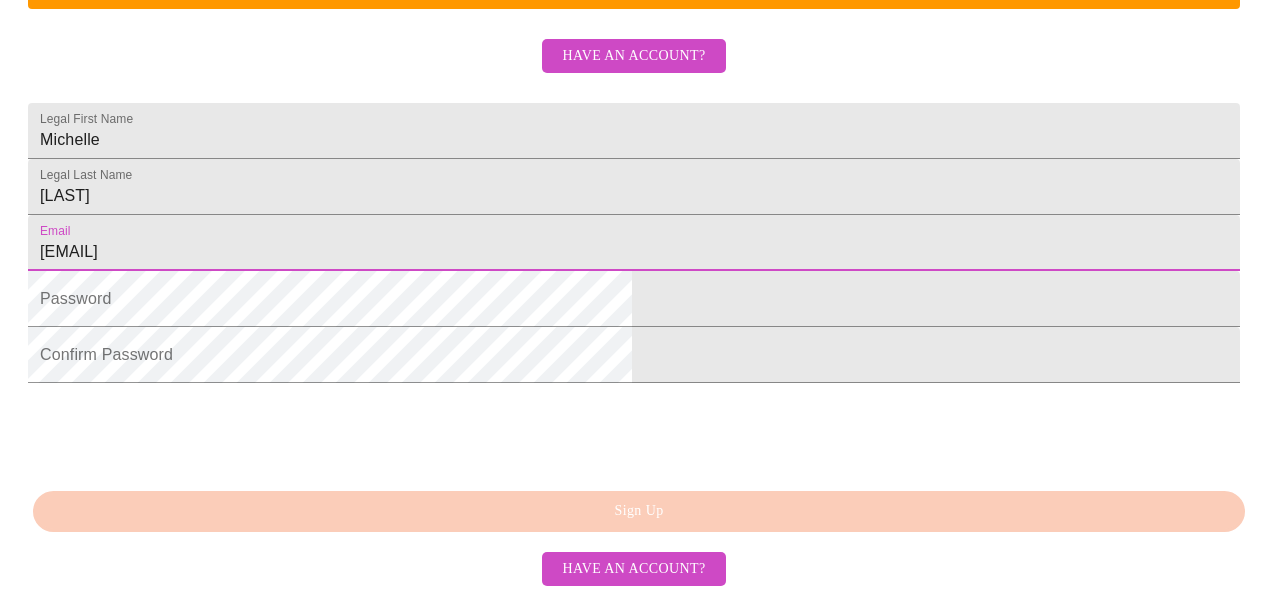scroll, scrollTop: 509, scrollLeft: 0, axis: vertical 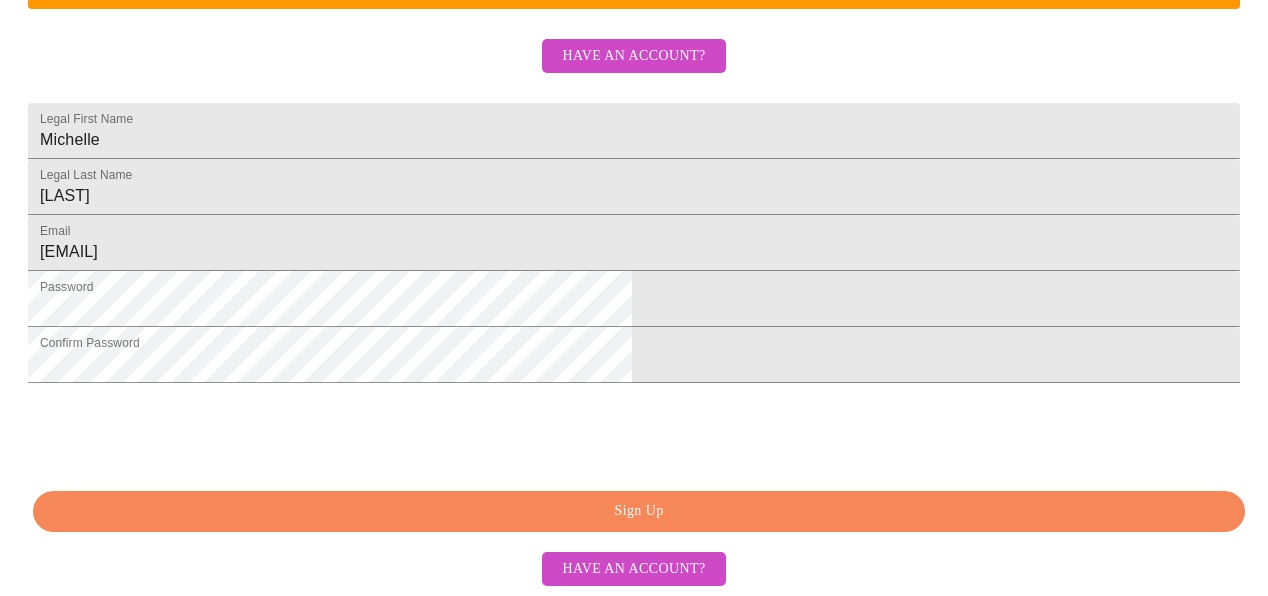 click on "Sign Up" 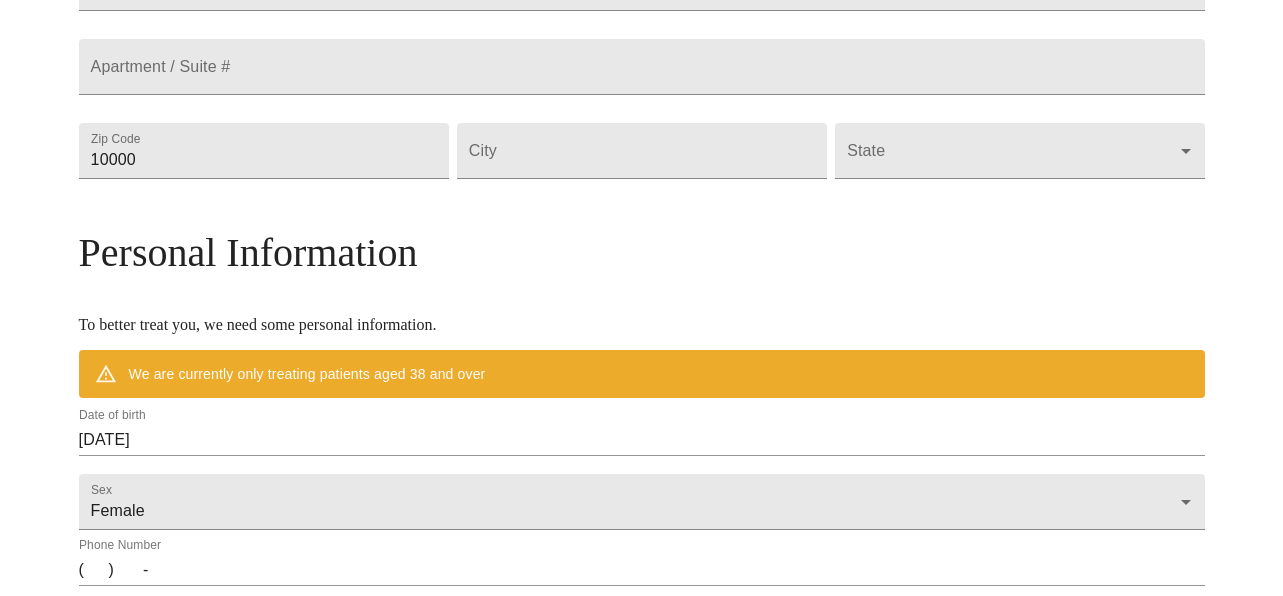 scroll, scrollTop: 522, scrollLeft: 0, axis: vertical 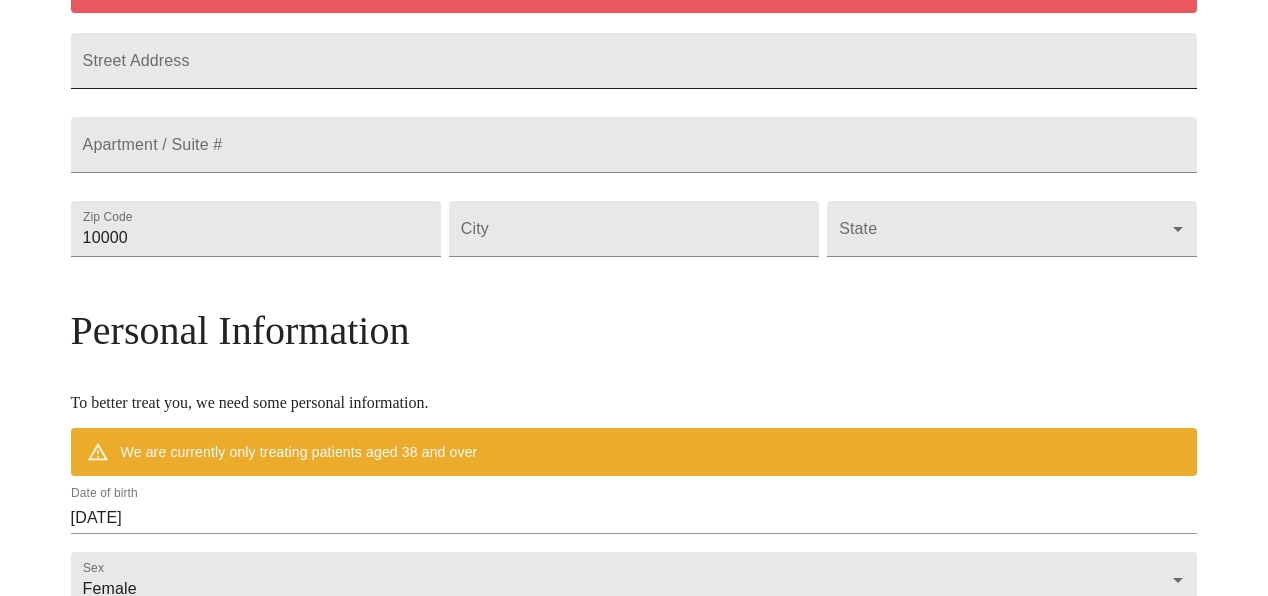 click on "Street Address" at bounding box center [634, 61] 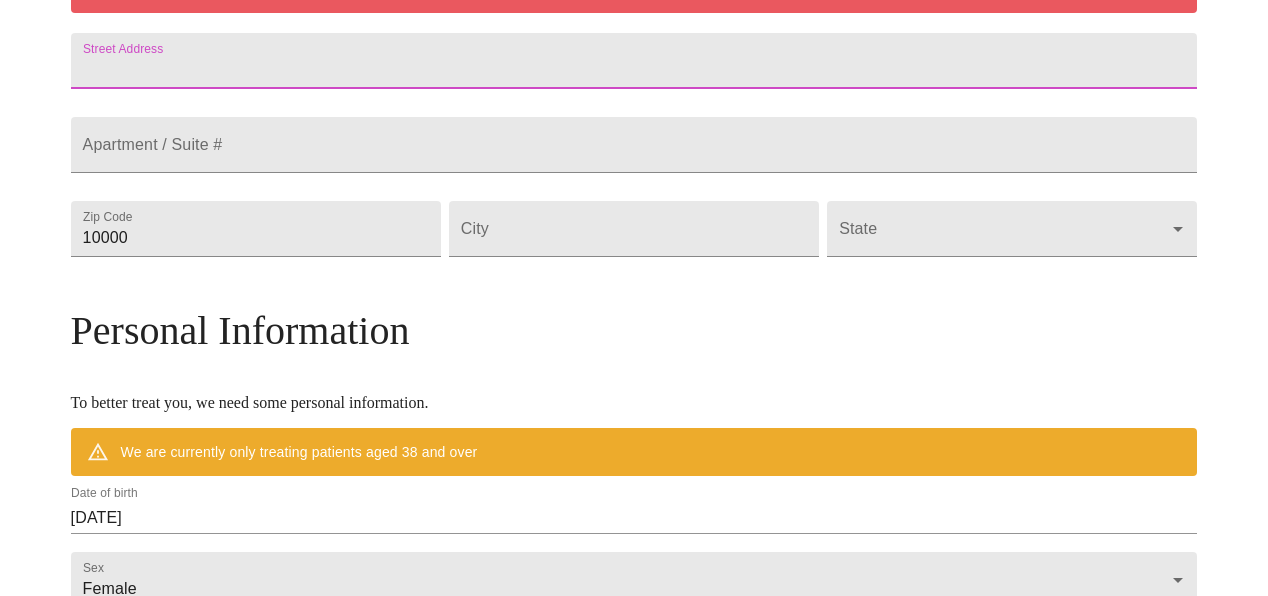 click on "Street Address" at bounding box center [634, 61] 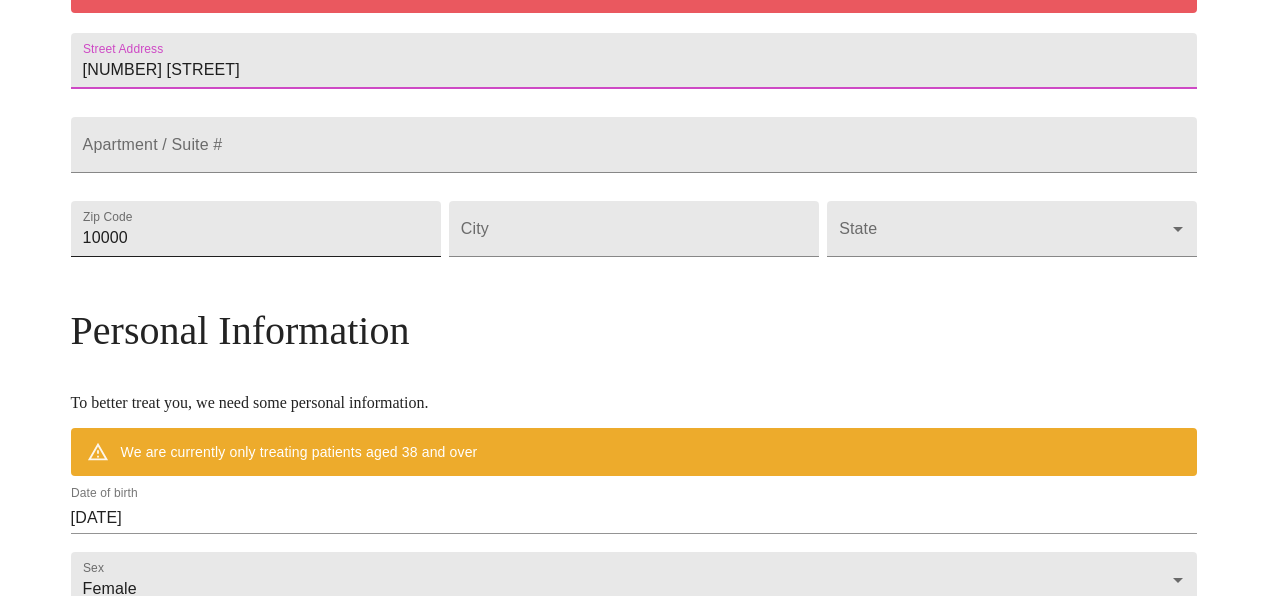 type on "[NUMBER] [STREET]" 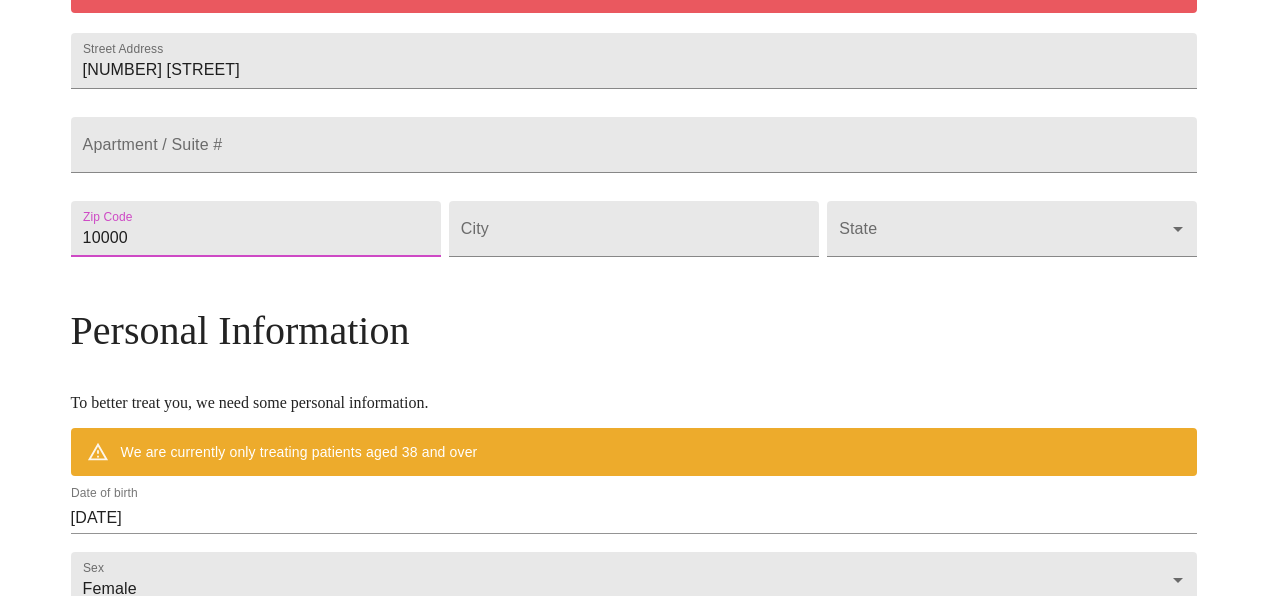 click on "10000" at bounding box center (256, 229) 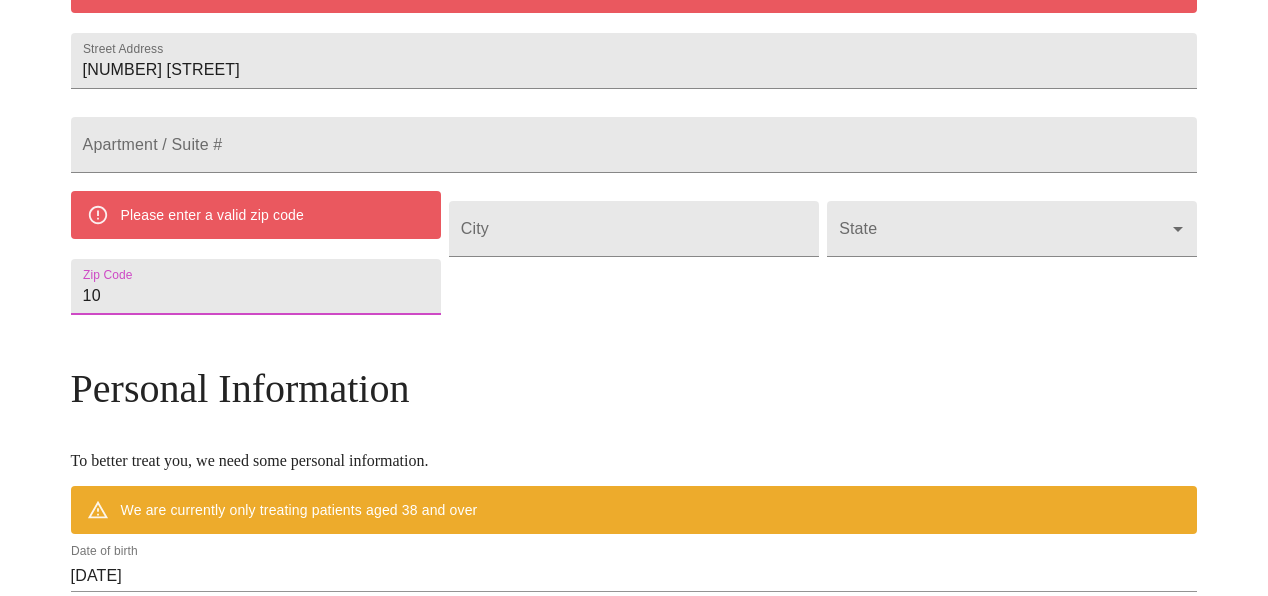 type on "1" 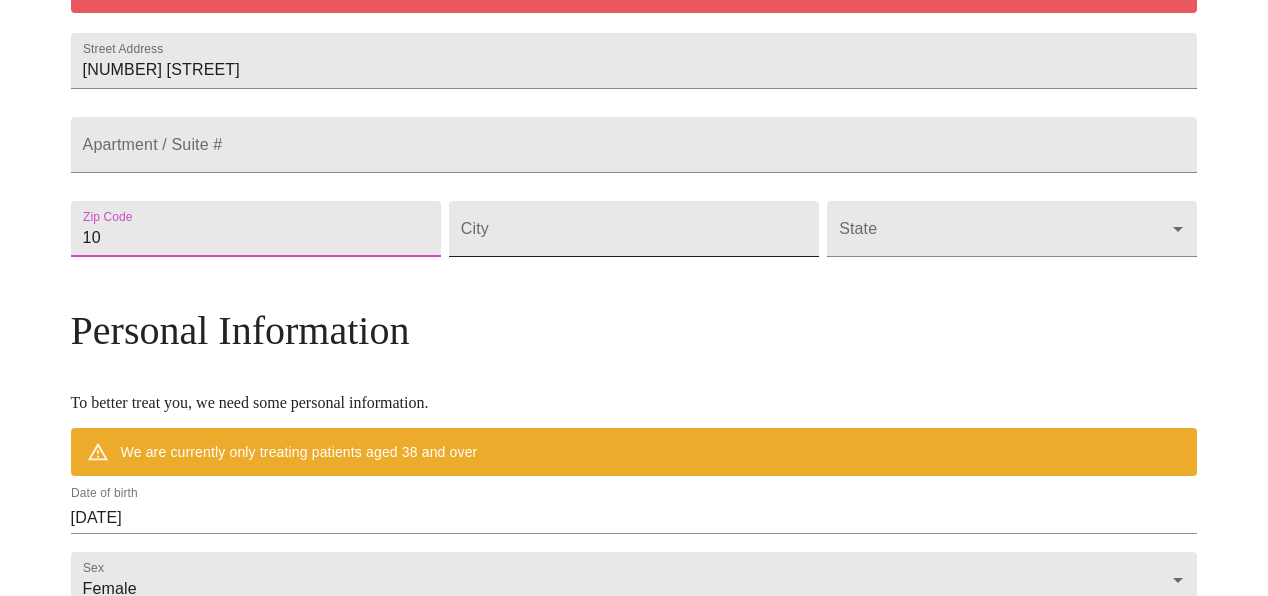 type on "[POSTAL_CODE]" 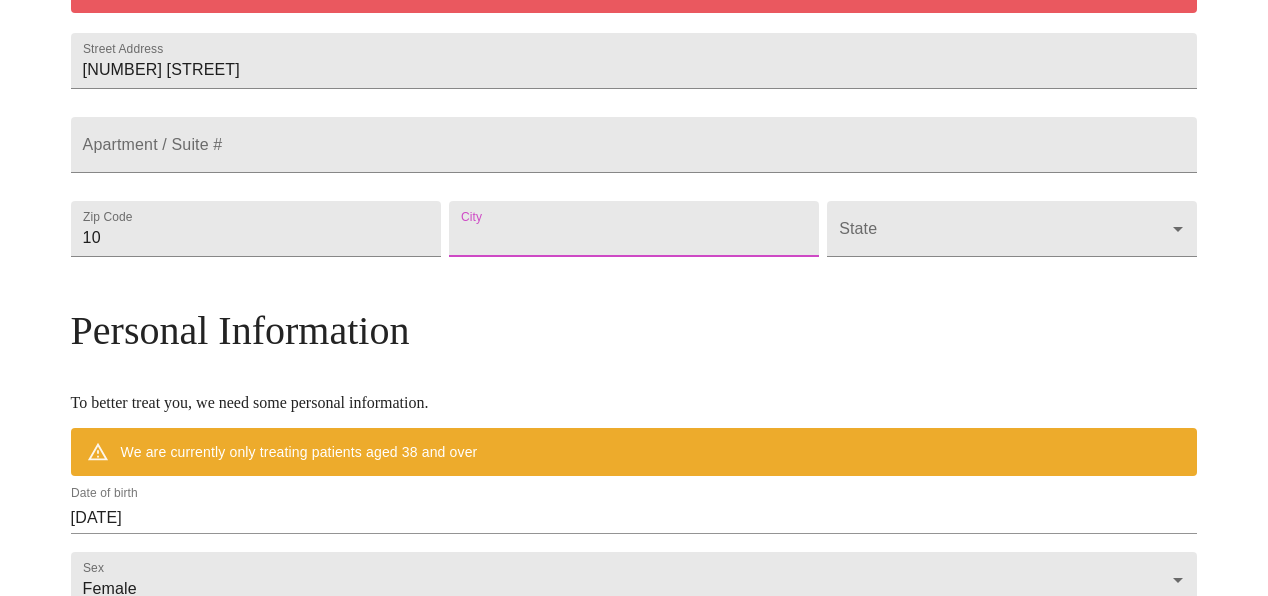 click on "Street Address" at bounding box center (634, 229) 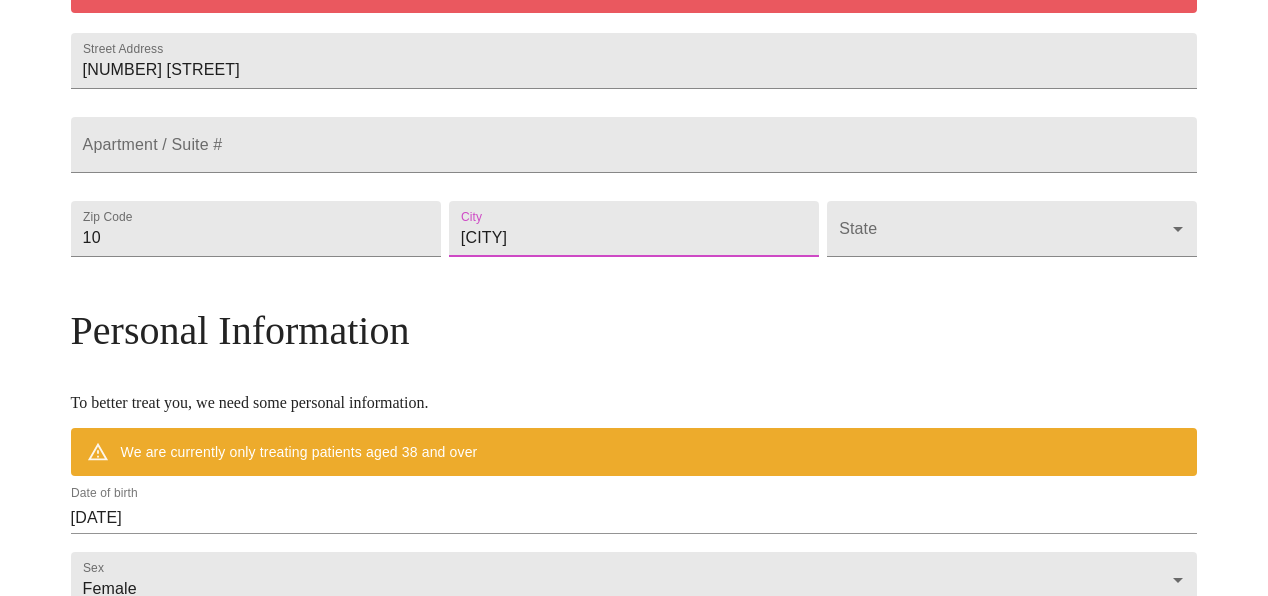 type on "[CITY]" 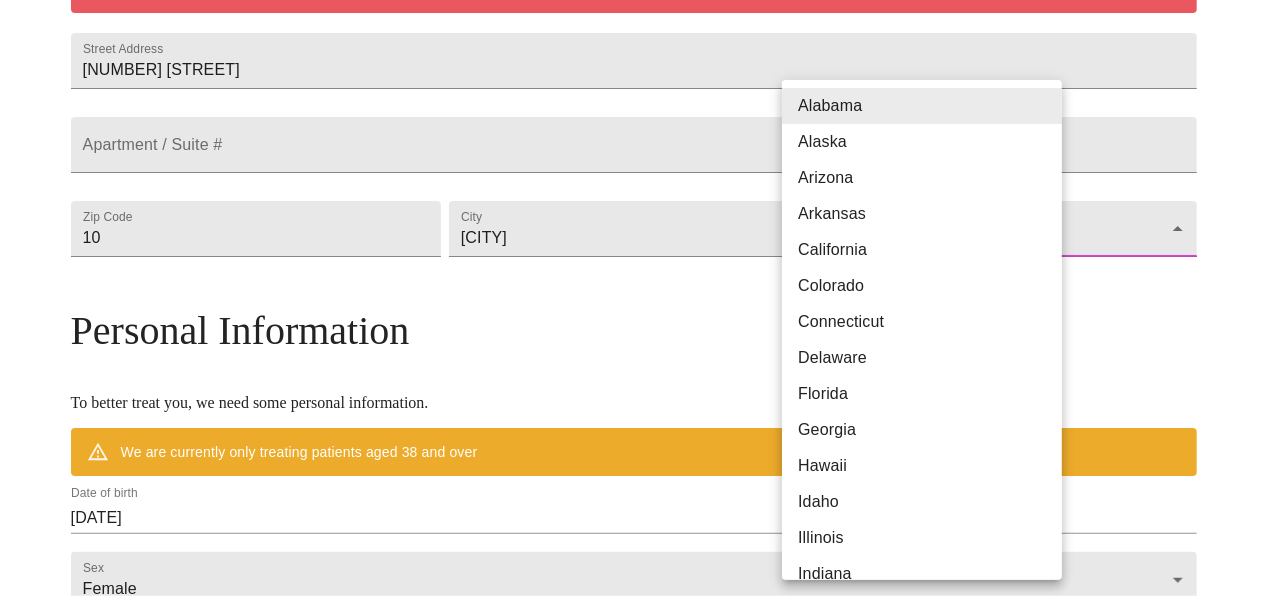 click on "MyMenopauseRx Welcome to MyMenopauseRx Since it's your first time here, you'll need to enter some medical and social information.  We'll guide you through it! Mailing Address We currently are only supporting patients from  Alabama, Arizona, Colorado, Delaware, Florida, Georgia, Idaho, Illinois, Indiana, Indiana, Iowa, Kansas, Kentucky, Louisiana, Maine, Michigan, Minnesota, Mississippi, Missouri, Montana, Nebraska, Nevada, Ohio, Oklahoma, Pennsylvania, Tennessee, Texas, Utah, Washington, West Virginia  and  Wisconsin . If you live elsewhere, reach out to us at  hello@example.com . Please enter a valid address Street Address [NUMBER] [STREET] Apartment / Suite # Zip Code [POSTAL_CODE] City [CITY] State ​ Personal Information To better treat you, we need some personal information. We are currently only treating patients aged 38 and over Date of birth [DATE] Sex Female Female Phone Number (   )    - Receive Text Message Notifications Terms of Service & Privacy Policy By  Continuing . Iowa" at bounding box center [641, 265] 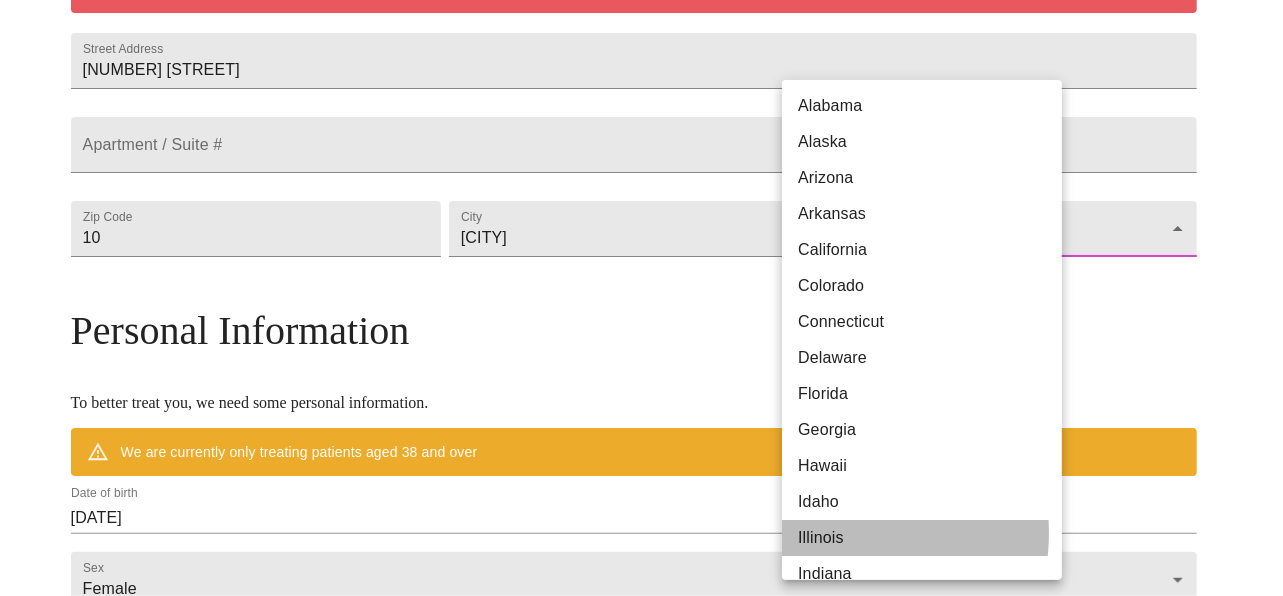 click on "Illinois" at bounding box center [929, 538] 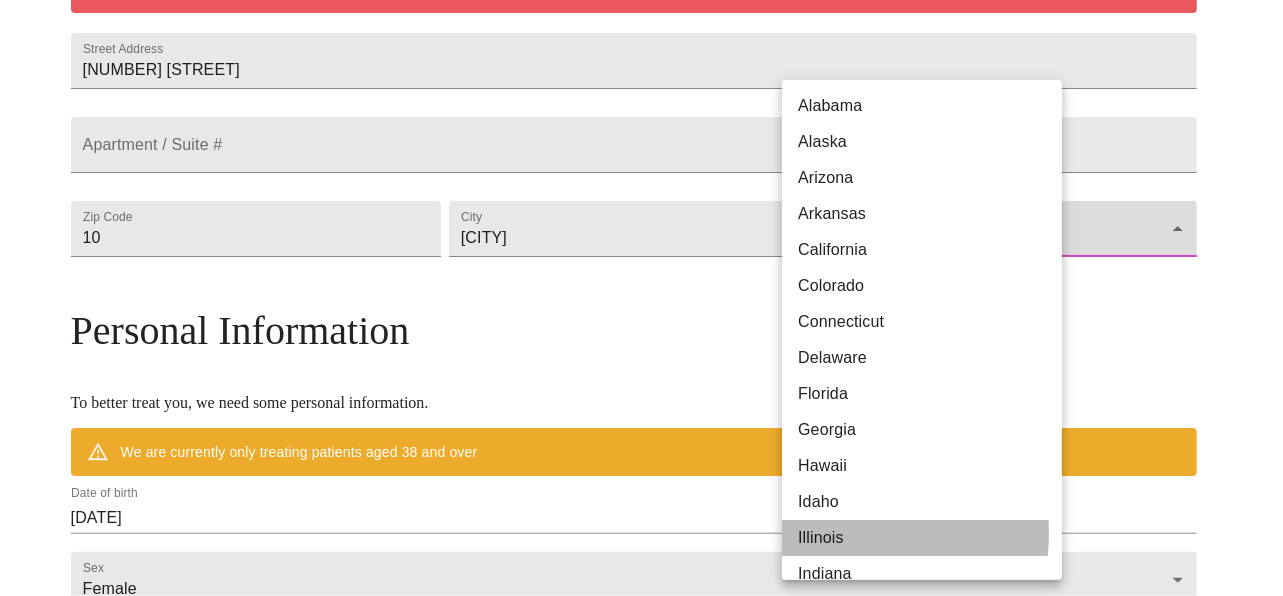 type on "Illinois" 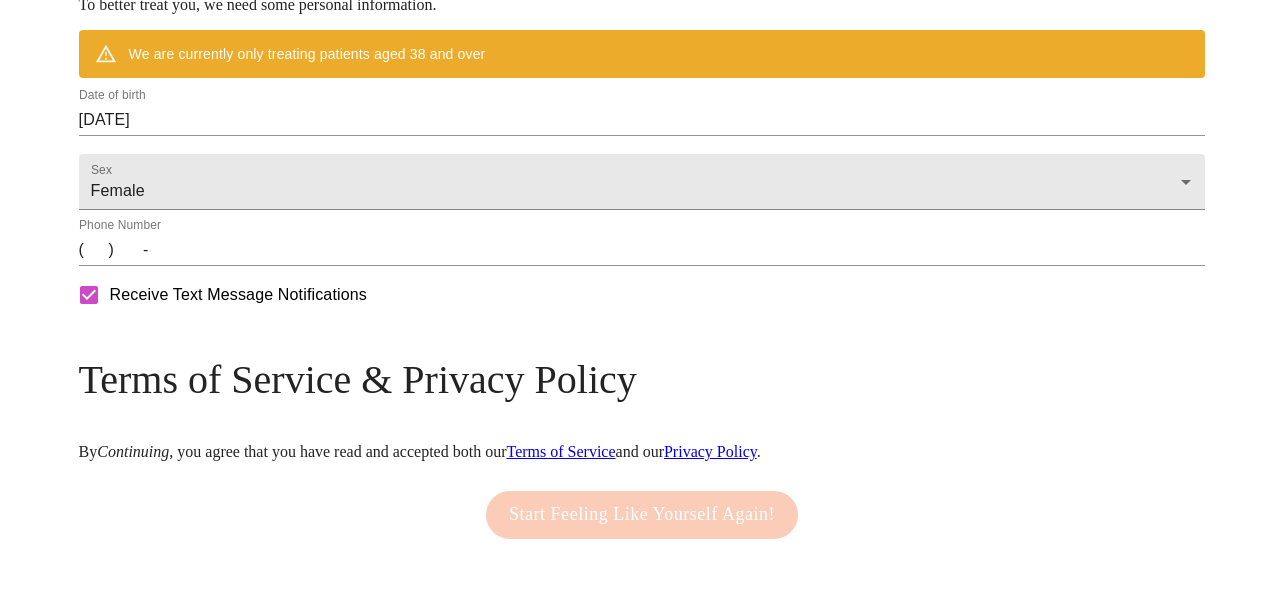 scroll, scrollTop: 864, scrollLeft: 0, axis: vertical 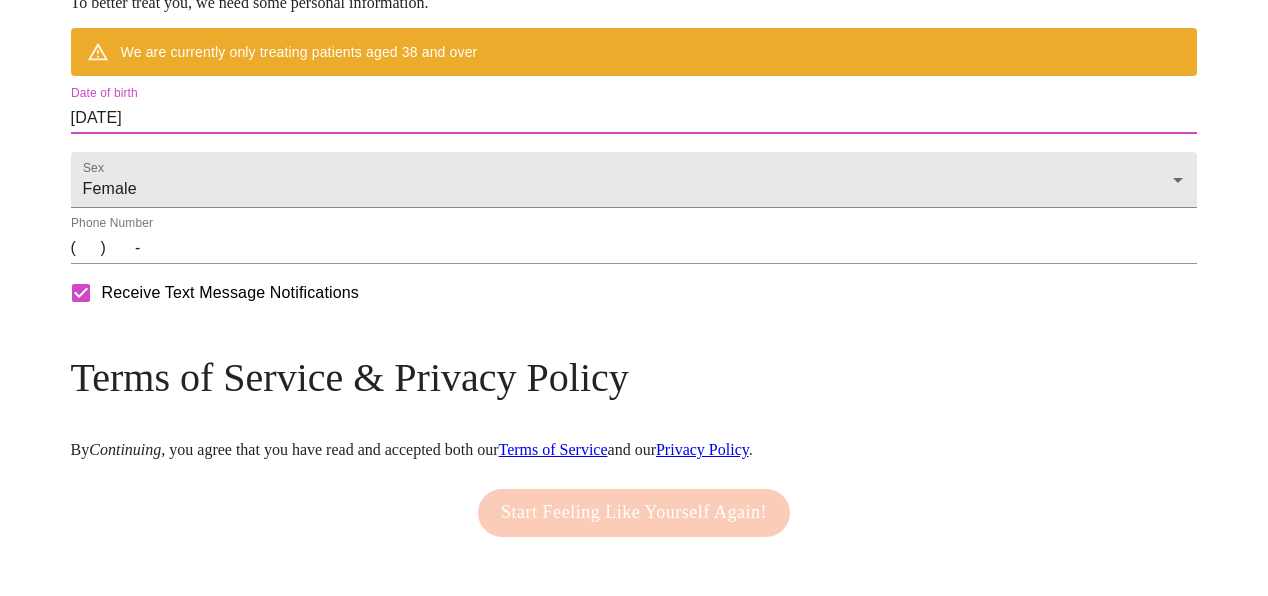 click on "[DATE]" at bounding box center [634, 118] 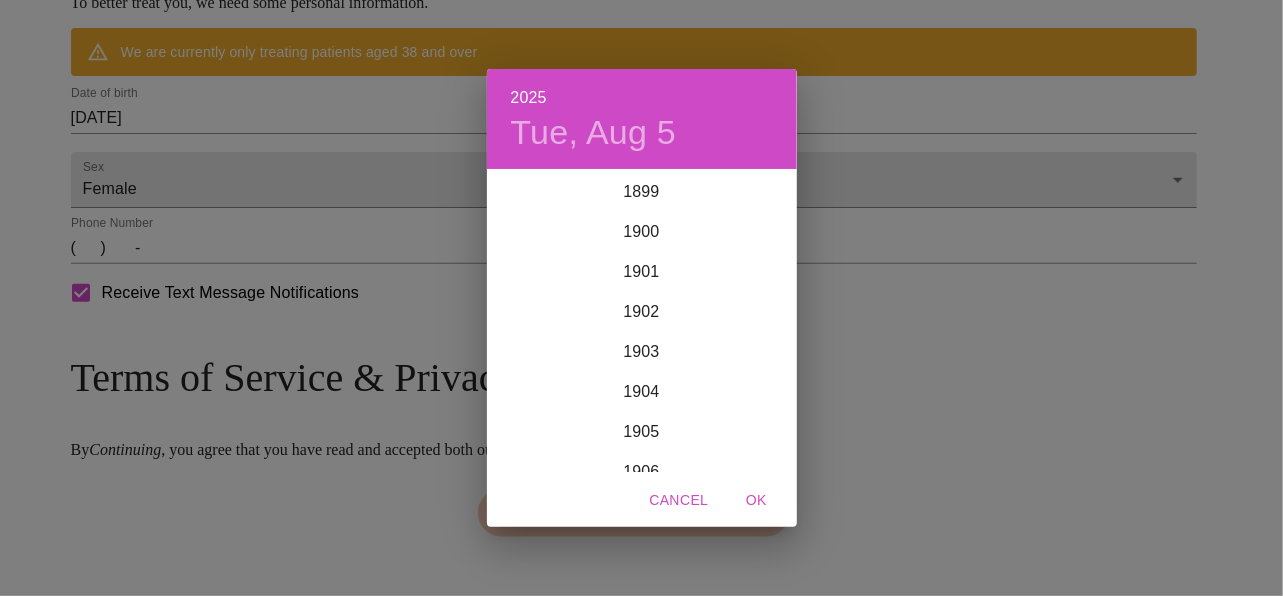 scroll, scrollTop: 4920, scrollLeft: 0, axis: vertical 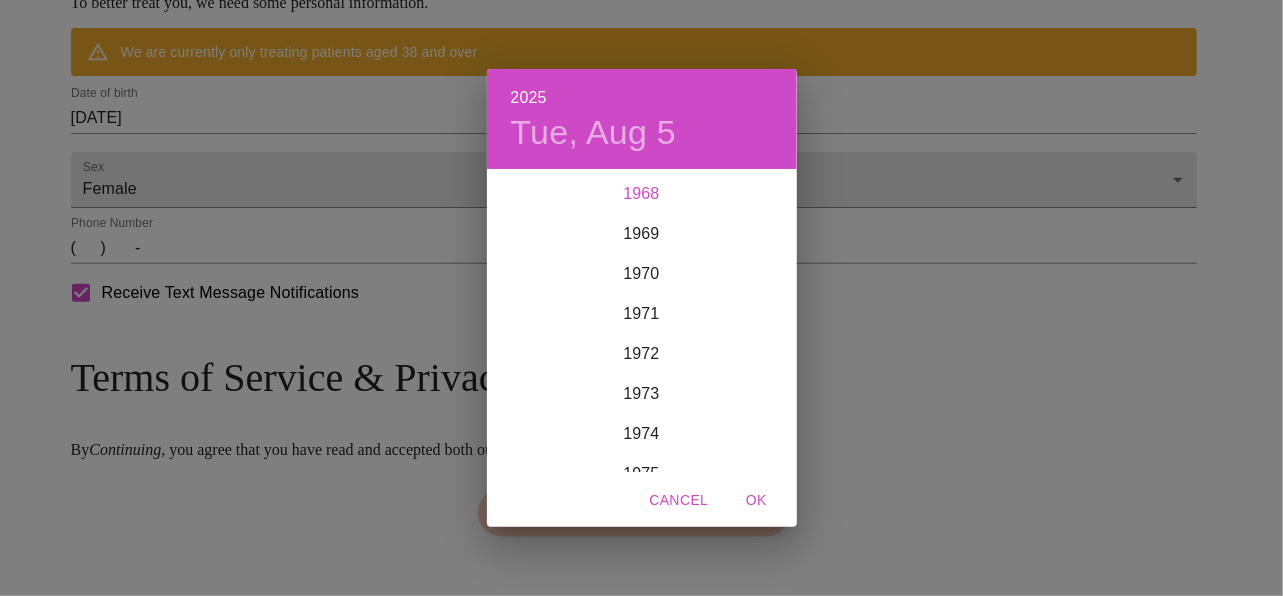 click on "1968" at bounding box center (642, 194) 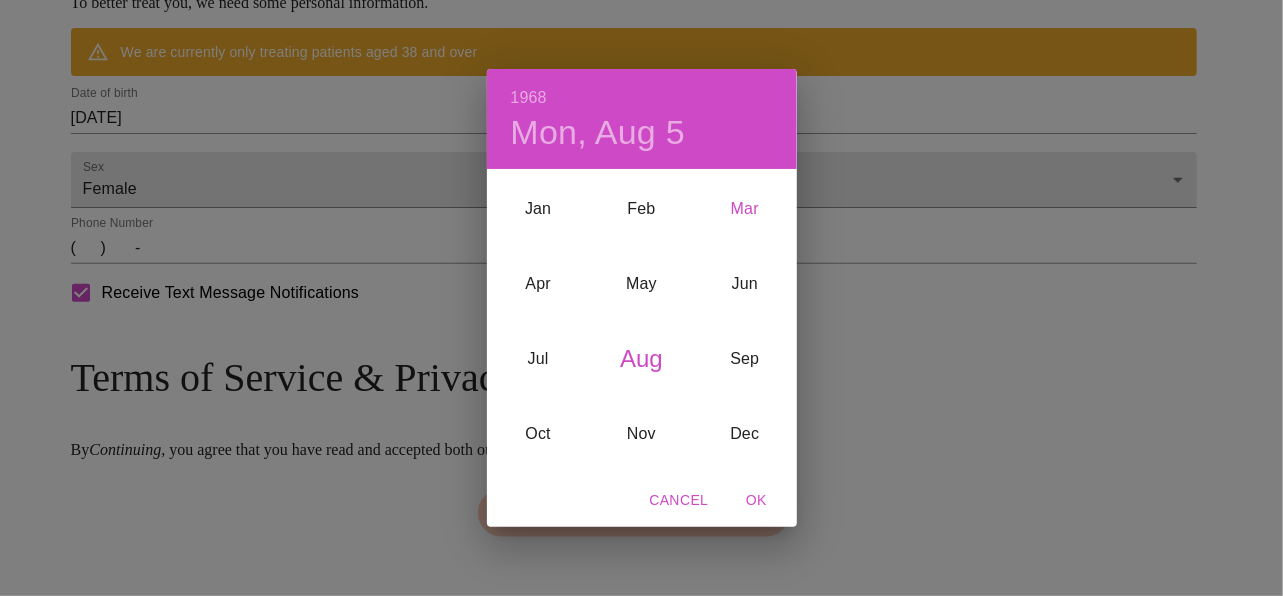 click on "Mar" at bounding box center [744, 209] 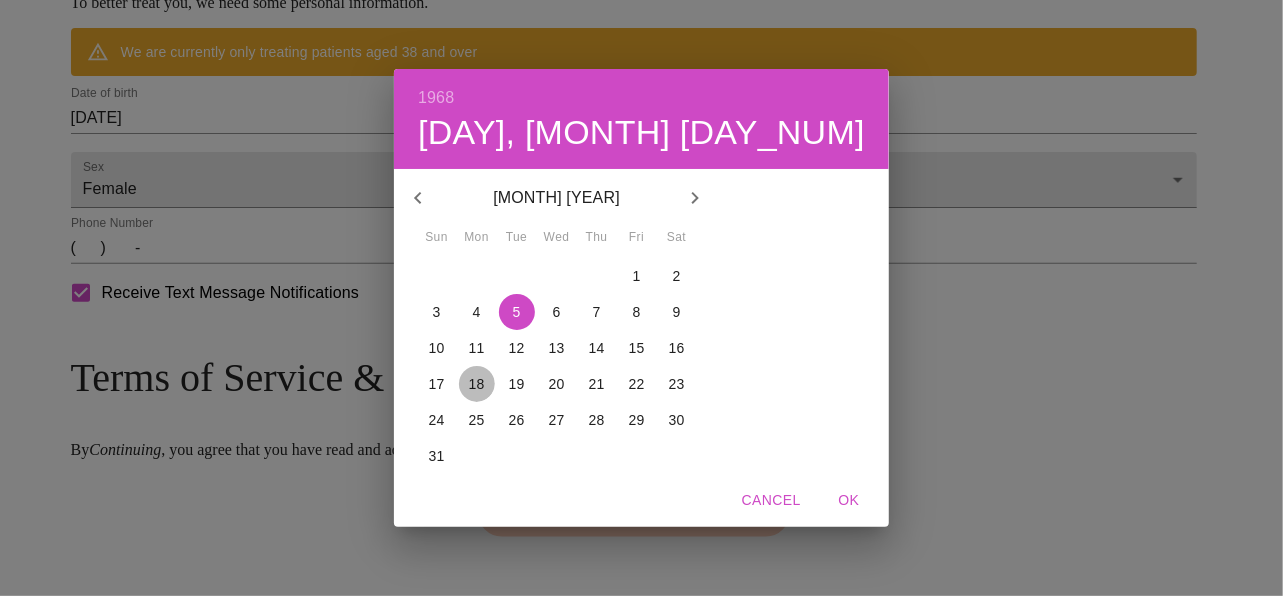 click on "18" at bounding box center [477, 384] 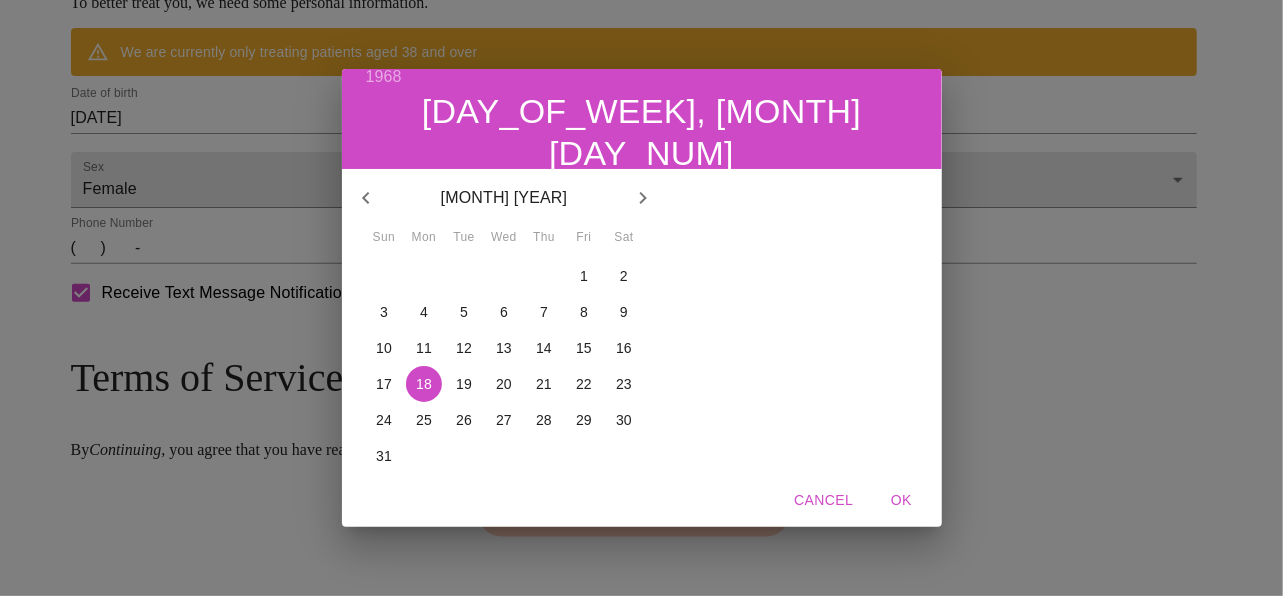 click on "OK" at bounding box center (902, 500) 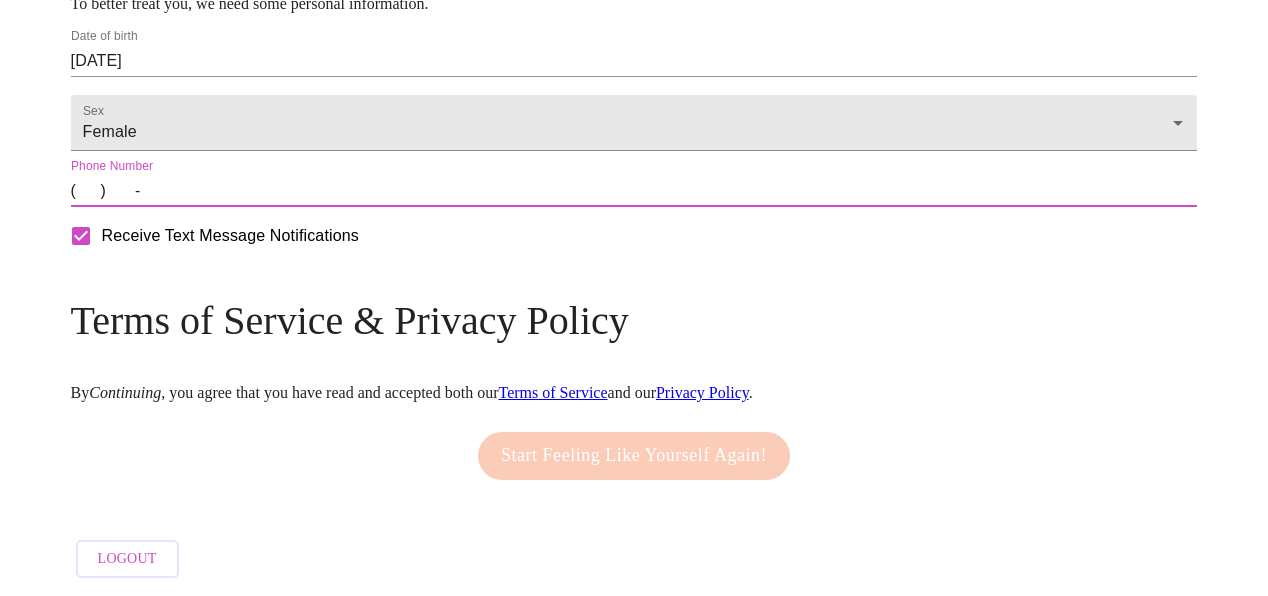 click on "(   )    -" at bounding box center [634, 191] 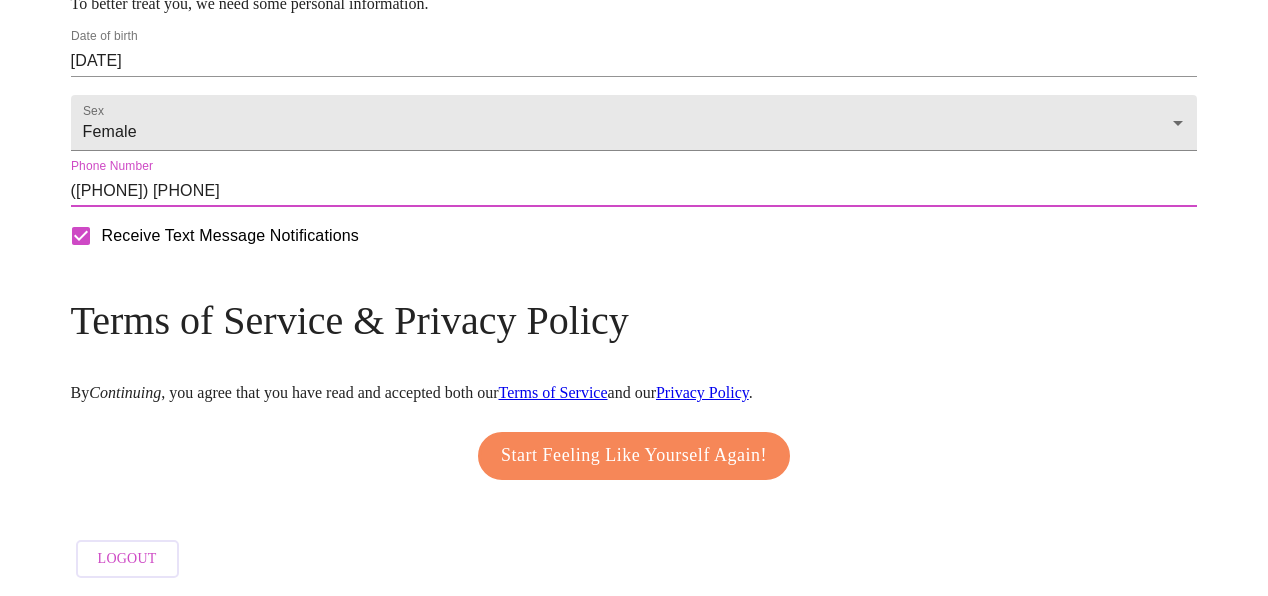 type on "([PHONE]) [PHONE]" 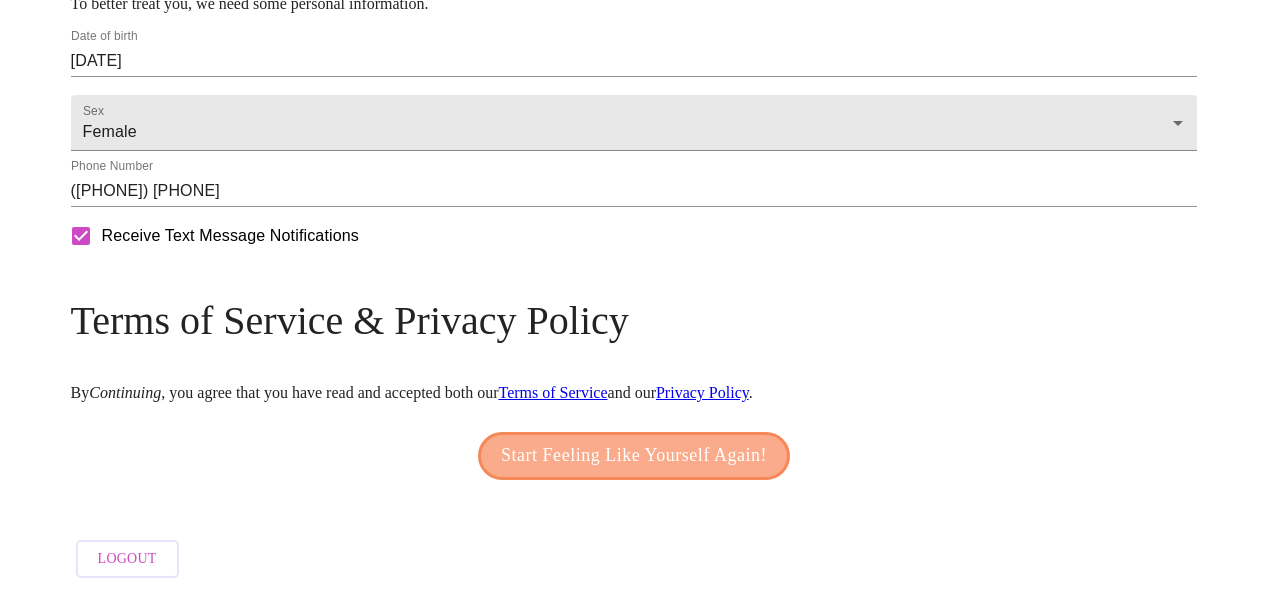 click on "Start Feeling Like Yourself Again!" at bounding box center [634, 456] 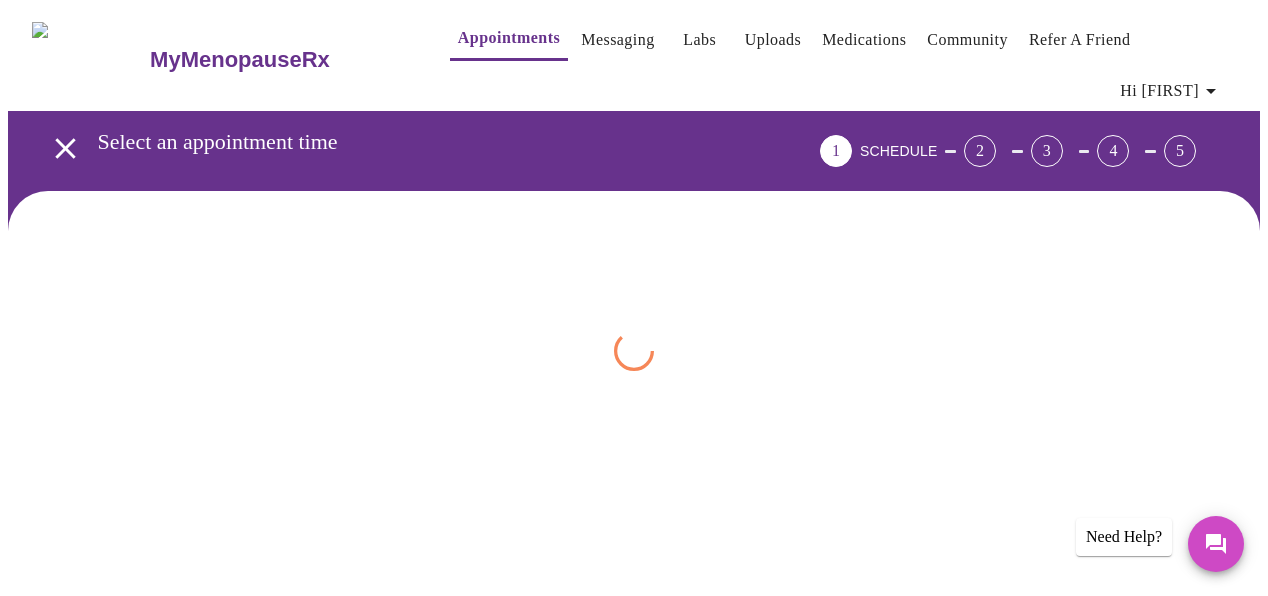 scroll, scrollTop: 0, scrollLeft: 0, axis: both 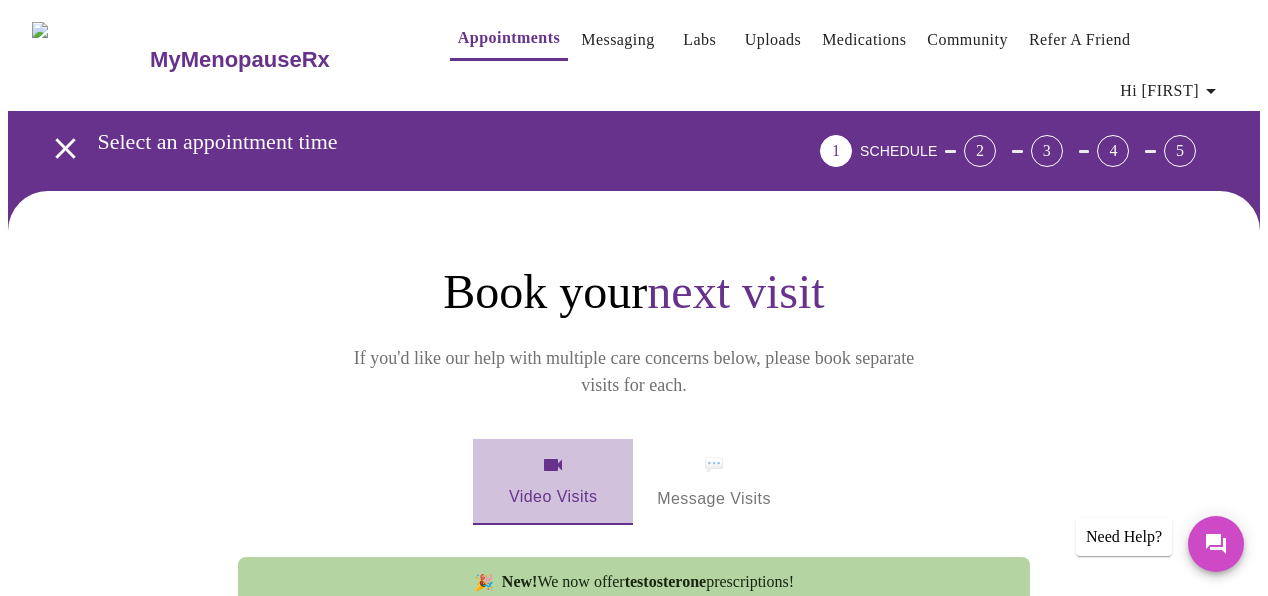 click on "Video Visits" at bounding box center (553, 482) 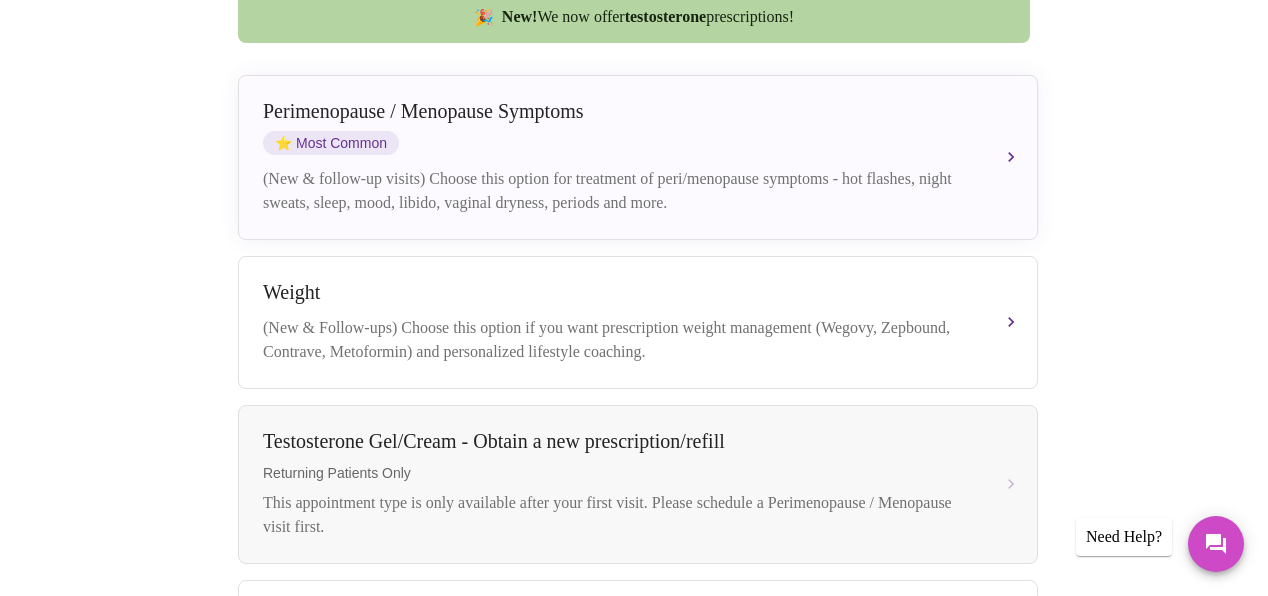 scroll, scrollTop: 566, scrollLeft: 0, axis: vertical 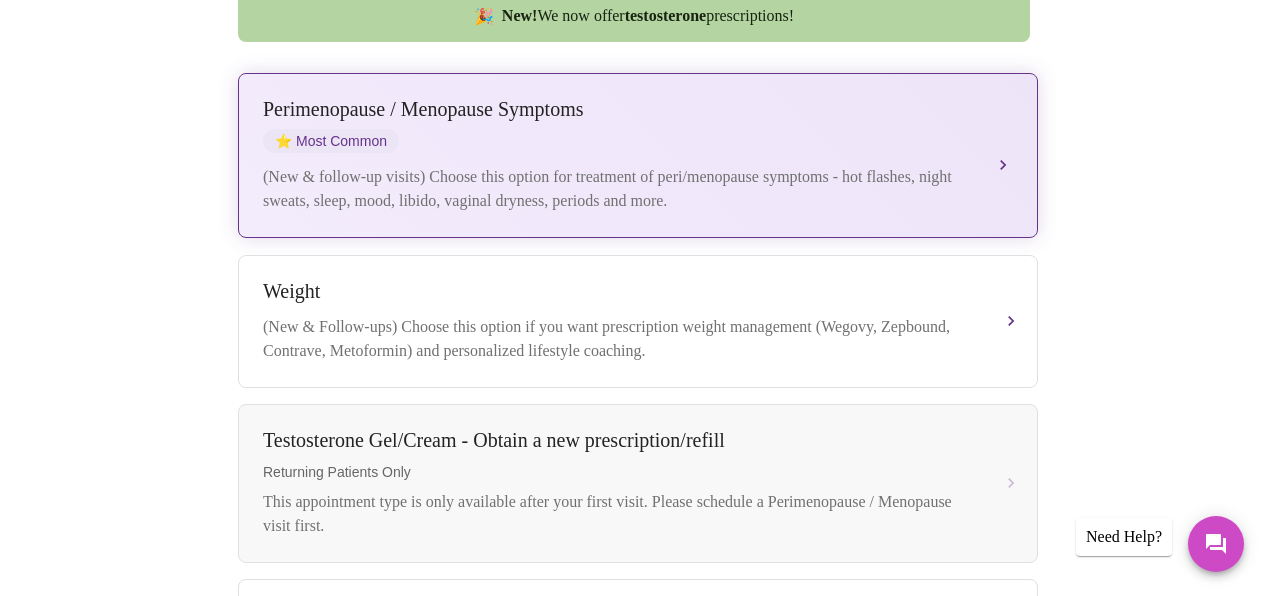 click on "Perimenopause / Menopause Symptoms" at bounding box center [618, 109] 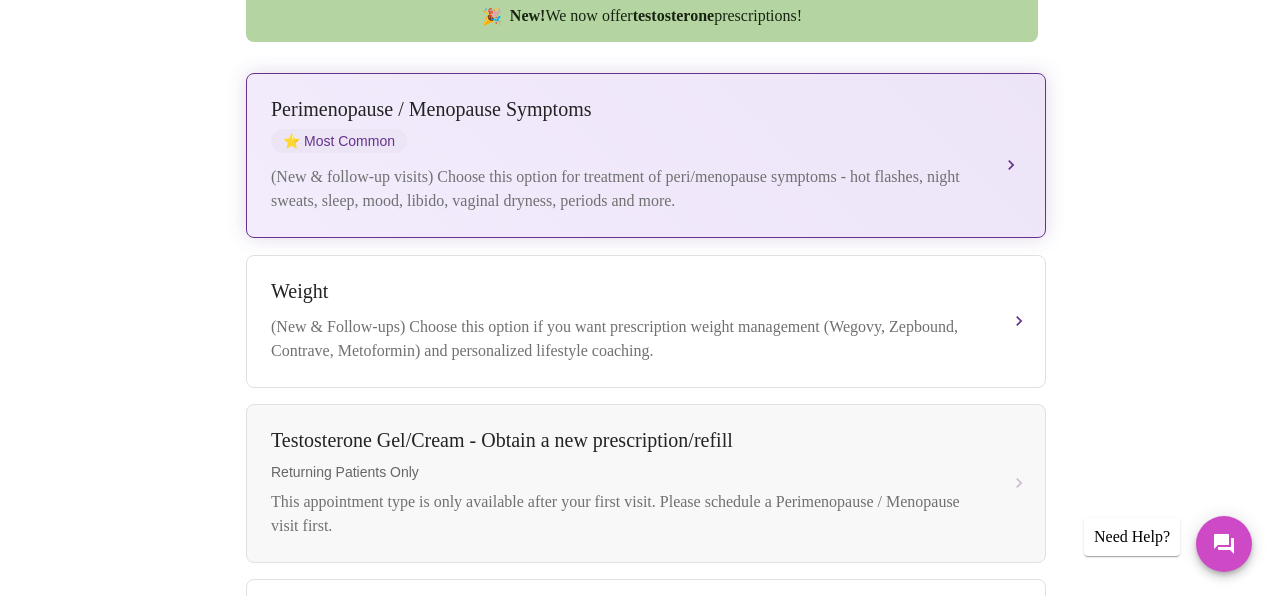 scroll, scrollTop: 218, scrollLeft: 0, axis: vertical 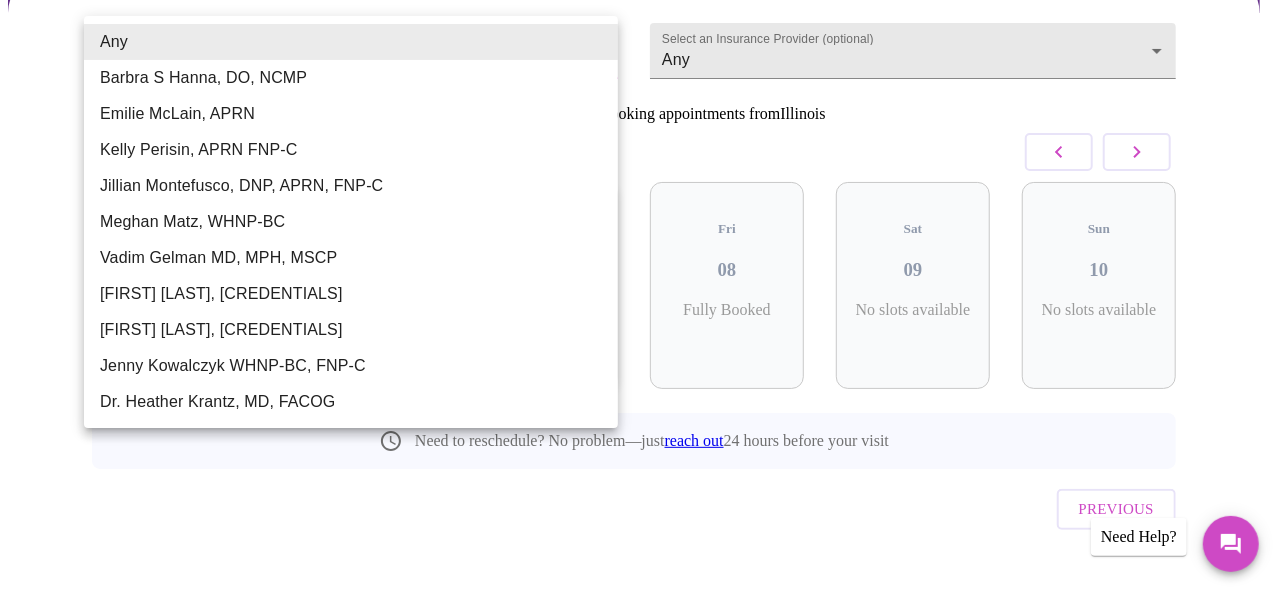 click on "MyMenopauseRx Appointments Messaging Labs Uploads Medications Community Refer a Friend Hi [FIRST]   Confirm appointment time 1 2 CONFIRM 3 4 5 Select a Provider (optional) Any Any Select an Insurance Provider (optional) Any Any 9  Patients  currently booking appointments from  [STATE] August 2025 Tue 05 Fully Booked Wed 06 4  Slots Left ( 43  Total) Thu 07 5  Slots Left ( 49  Total) Fri 08 Fully Booked Sat 09 No slots available Sun 10 No slots available Need to reschedule? No problem—just  reach out  24 hours before your visit Previous Need Help? Settings Billing Invoices Log out Any Barbra S Hanna, DO, NCMP Emilie McLain, APRN Kelly Perisin, APRN FNP-C Jillian Montefusco, DNP, APRN, FNP-C Meghan Matz, WHNP-BC Vadim Gelman MD, MPH, MSCP Larissa Wright, MSN, APRN, FNP-BC Elizabeth Hederman, FNP-C Jenny Kowalczyk WHNP-BC, FNP-C Dr. Heather Krantz, MD, FACOG" at bounding box center [641, 210] 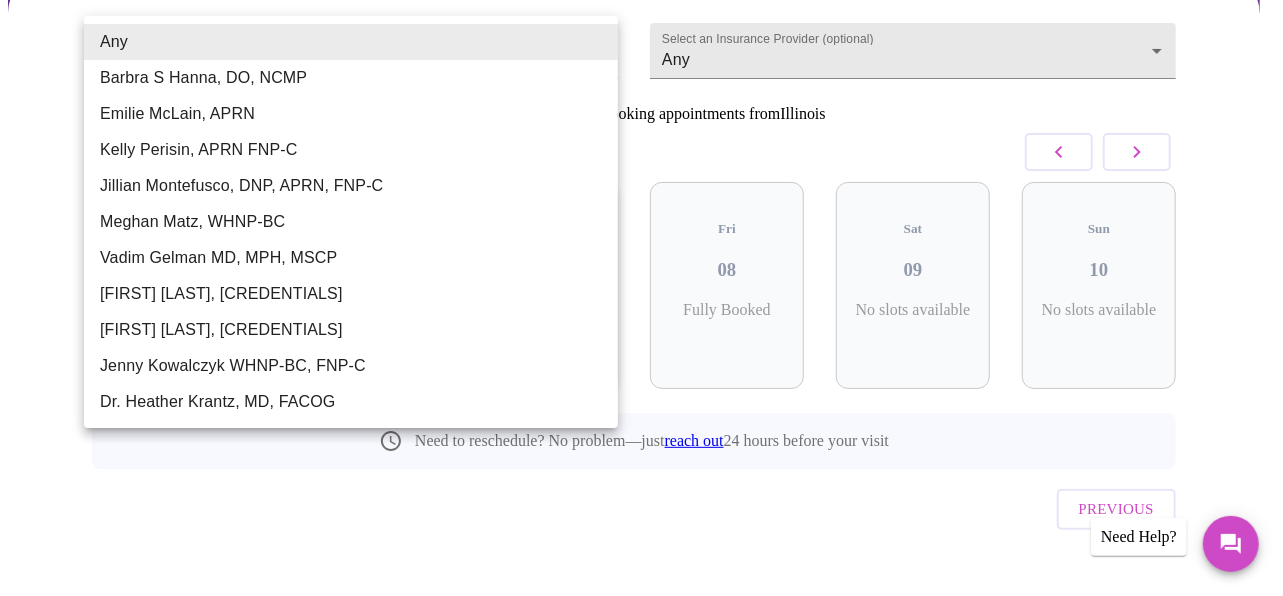click on "[FIRST] [LAST], [CREDENTIALS]" at bounding box center [351, 294] 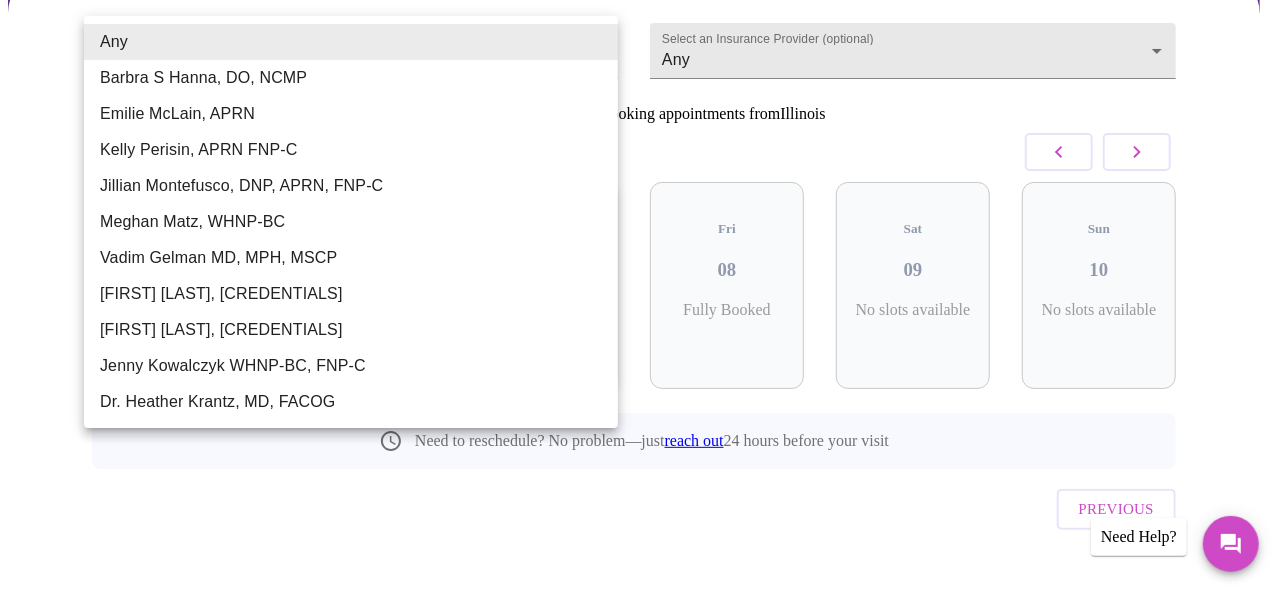 type on "[FIRST] [LAST], [CREDENTIALS]" 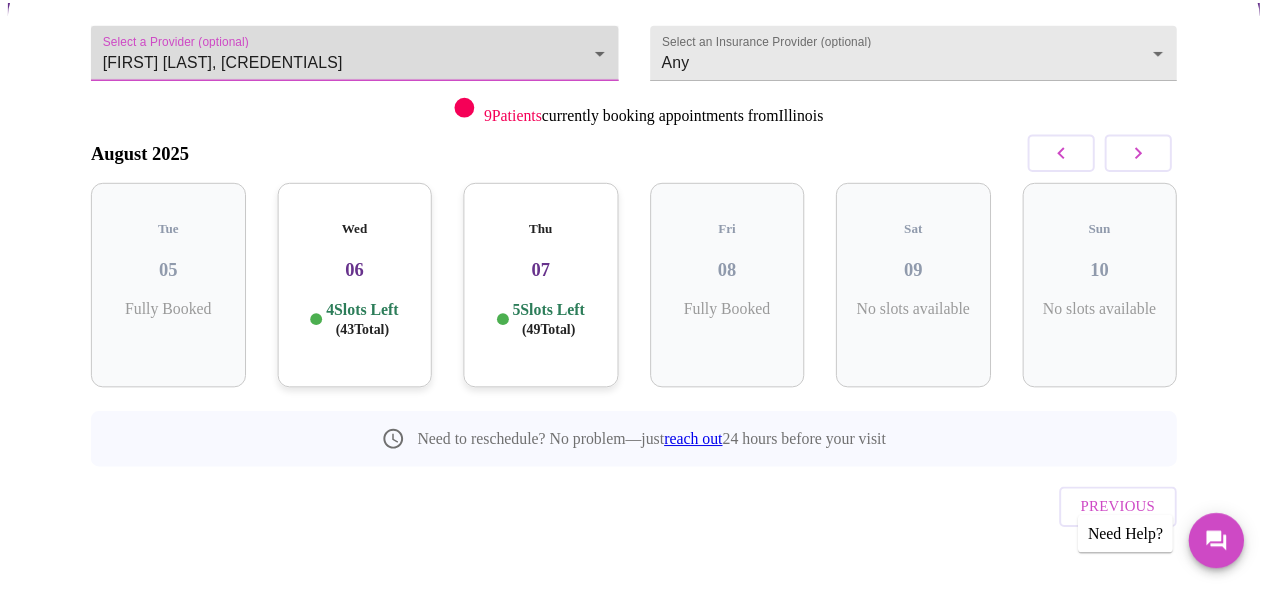 scroll, scrollTop: 190, scrollLeft: 0, axis: vertical 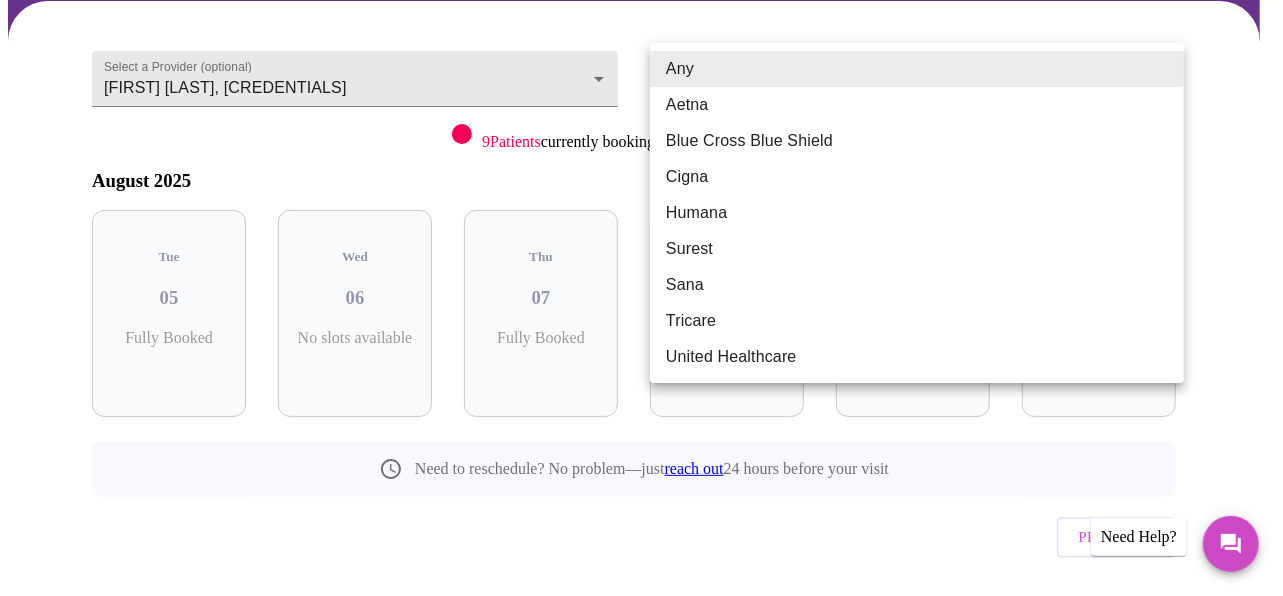 click on "MyMenopauseRx Appointments Messaging Labs Uploads Medications Community Refer a Friend Hi [FIRST]   Confirm appointment time 1 2 CONFIRM 3 4 5 Select a Provider (optional) [FIRST] [LAST], [CREDENTIALS] [FIRST] [LAST], [CREDENTIALS] Select an Insurance Provider (optional) Any Any 9  Patients  currently booking appointments from  [STATE] August 2025 Tue 05 Fully Booked Wed 06 No slots available Thu 07 Fully Booked Fri 08 No slots available Sat 09 No slots available Sun 10 No slots available Need to reschedule? No problem—just  reach out  24 hours before your visit Previous Need Help? Settings Billing Invoices Log out Any Aetna Blue Cross Blue Shield Cigna Humana Surest Sana Tricare United Healthcare" at bounding box center [641, 238] 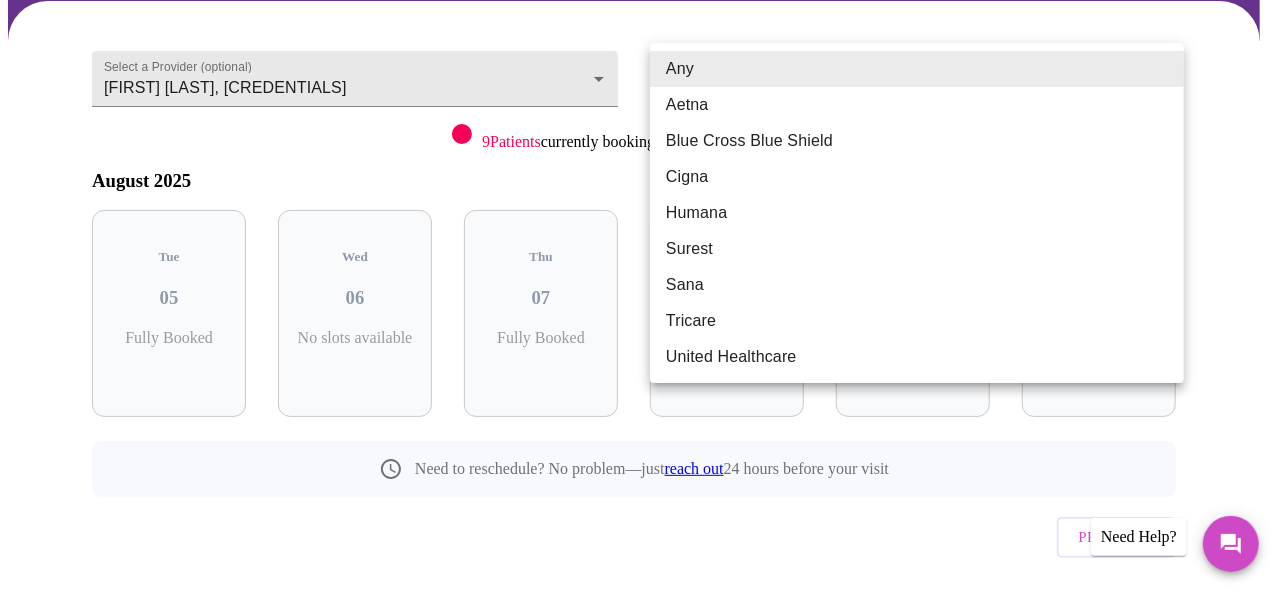 click on "Aetna" at bounding box center [917, 105] 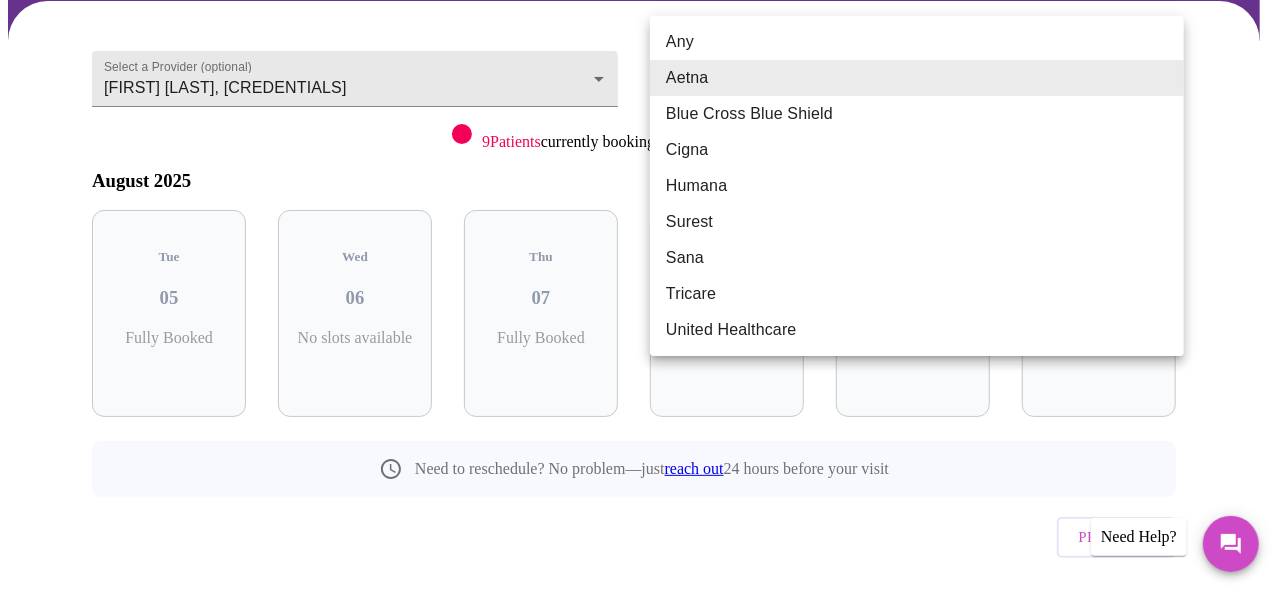 click on "MyMenopauseRx Appointments Messaging Labs Uploads Medications Community Refer a Friend Hi [FIRST]   Confirm appointment time 1 2 CONFIRM 3 4 5 Select a Provider (optional) [FIRST] [LAST], [CREDENTIALS] [FIRST] [LAST], [CREDENTIALS] Select an Insurance Provider (optional) Aetna Aetna 9  Patients  currently booking appointments from  [STATE] August 2025 Tue 05 Fully Booked Wed 06 No slots available Thu 07 Fully Booked Fri 08 No slots available Sat 09 No slots available Sun 10 No slots available Need to reschedule? No problem—just  reach out  24 hours before your visit Previous Need Help? Settings Billing Invoices Log out Any Aetna Blue Cross Blue Shield Cigna Humana Surest Sana Tricare United Healthcare" at bounding box center (641, 238) 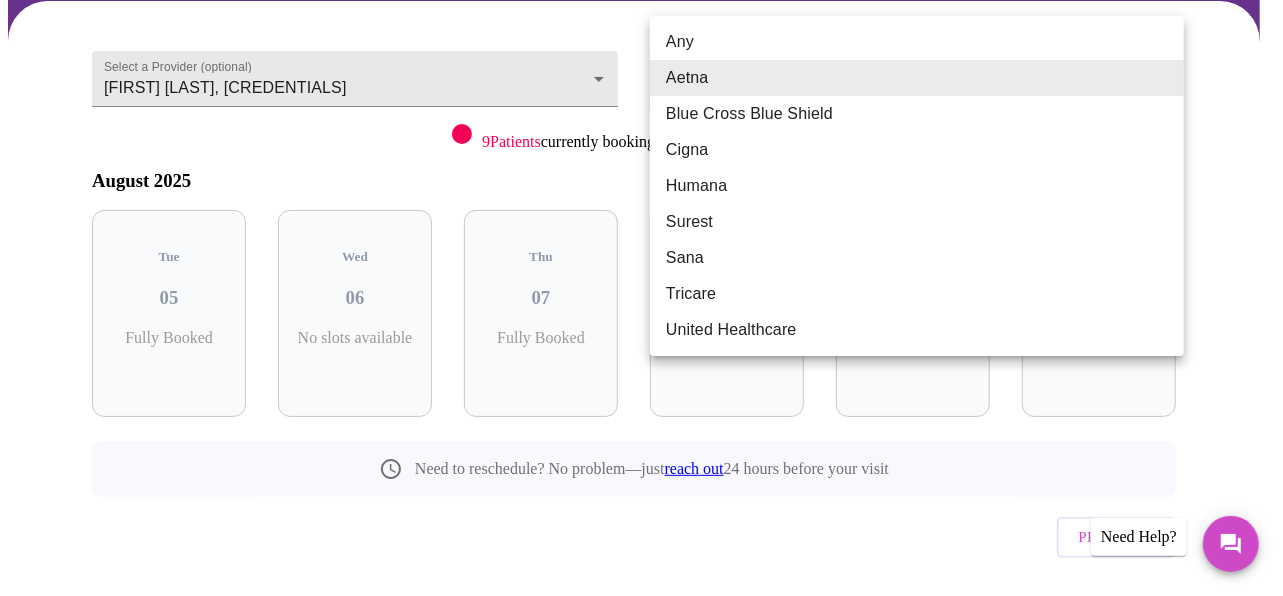 click on "Blue Cross Blue Shield" at bounding box center (917, 114) 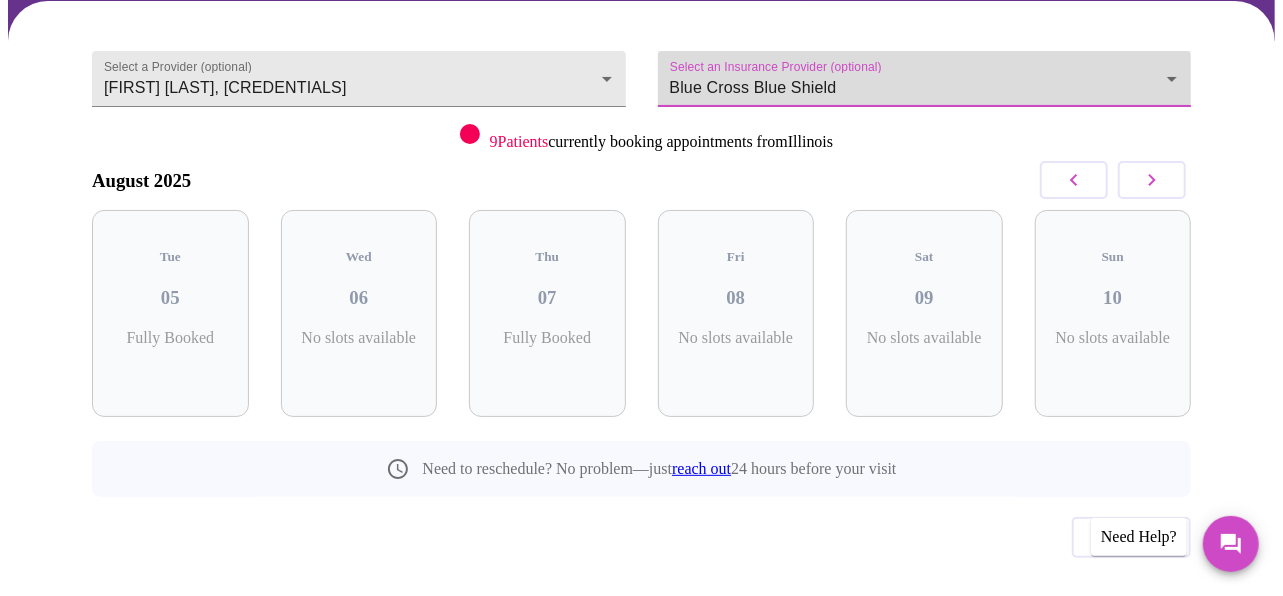 type on "Blue Cross Blue Shield" 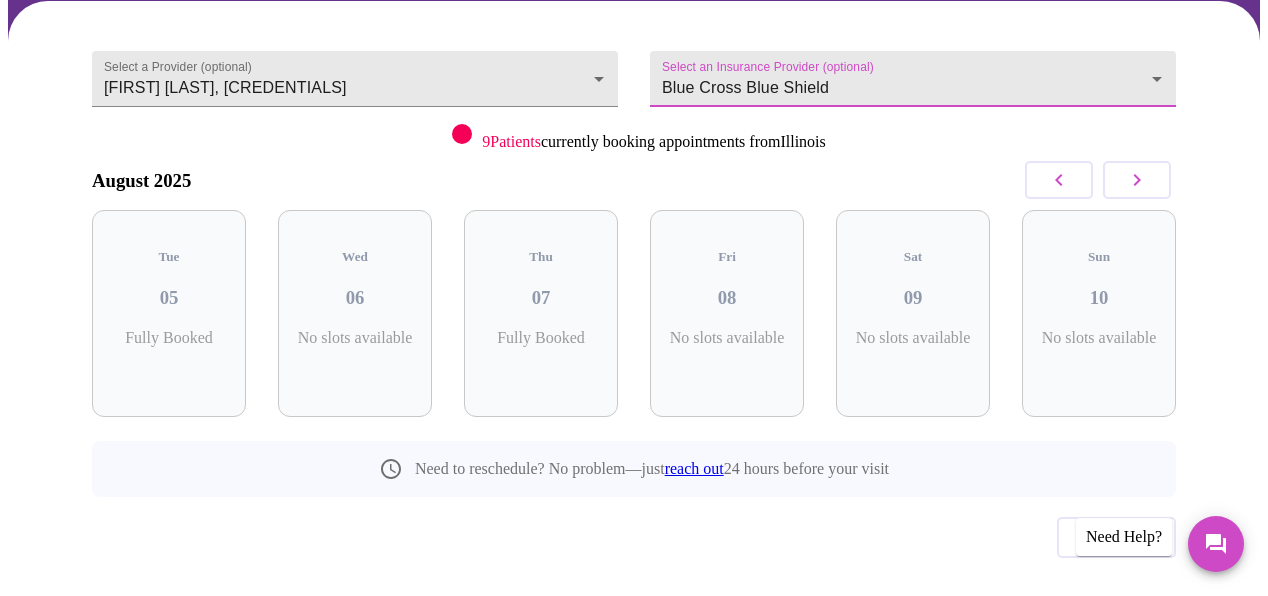 click 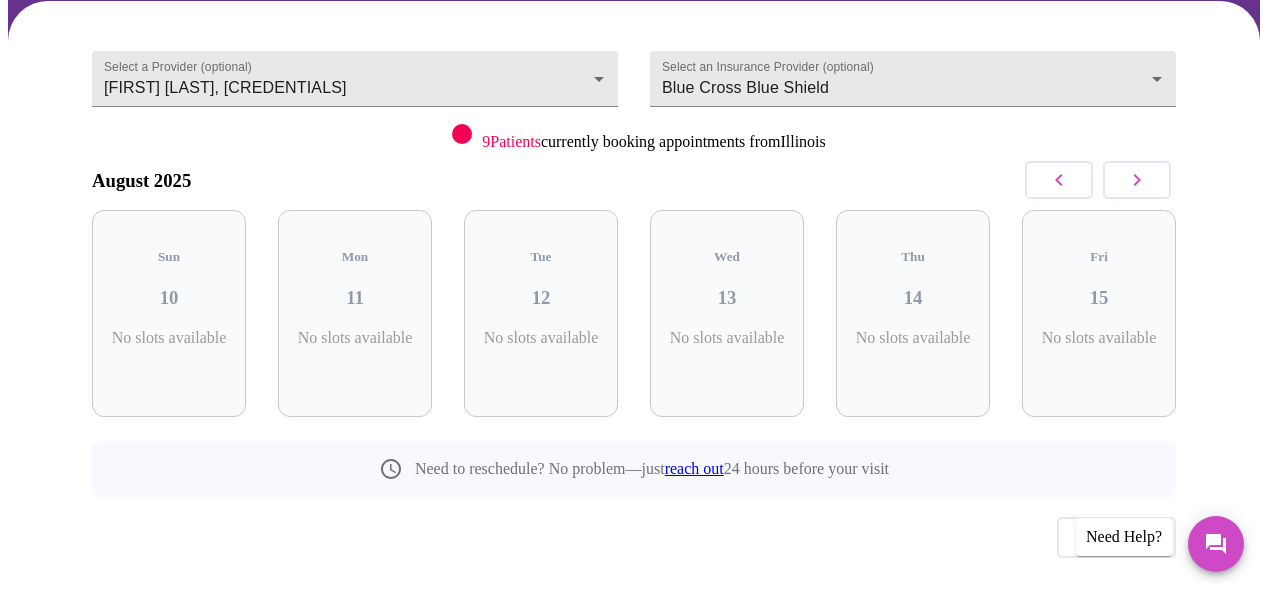 click 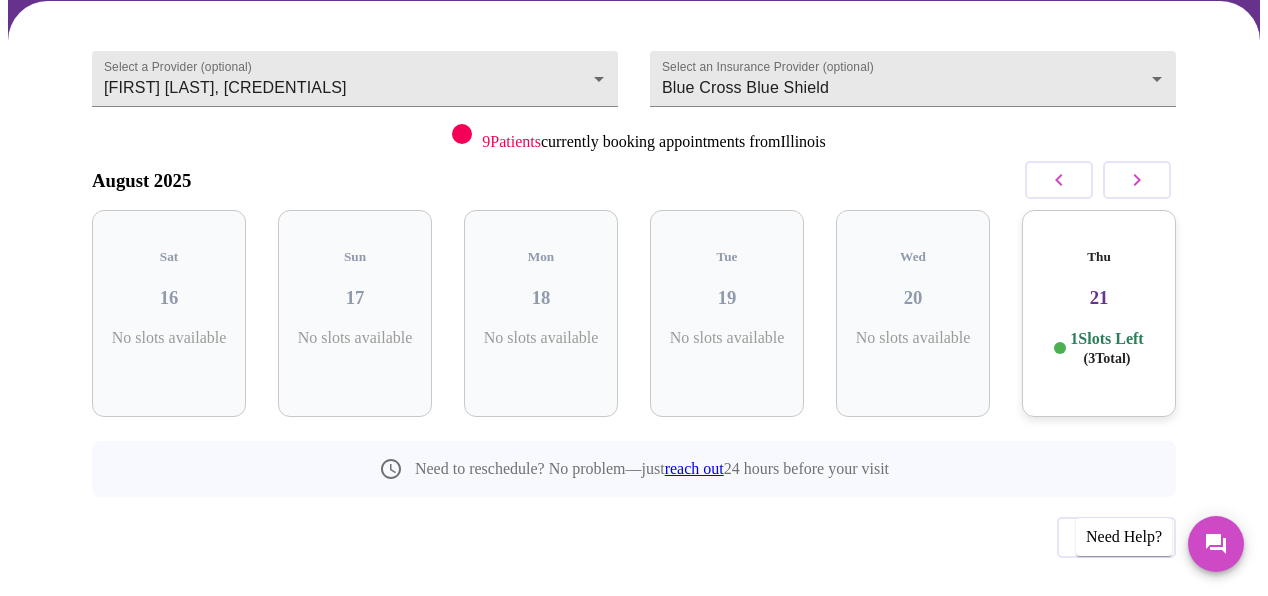 click 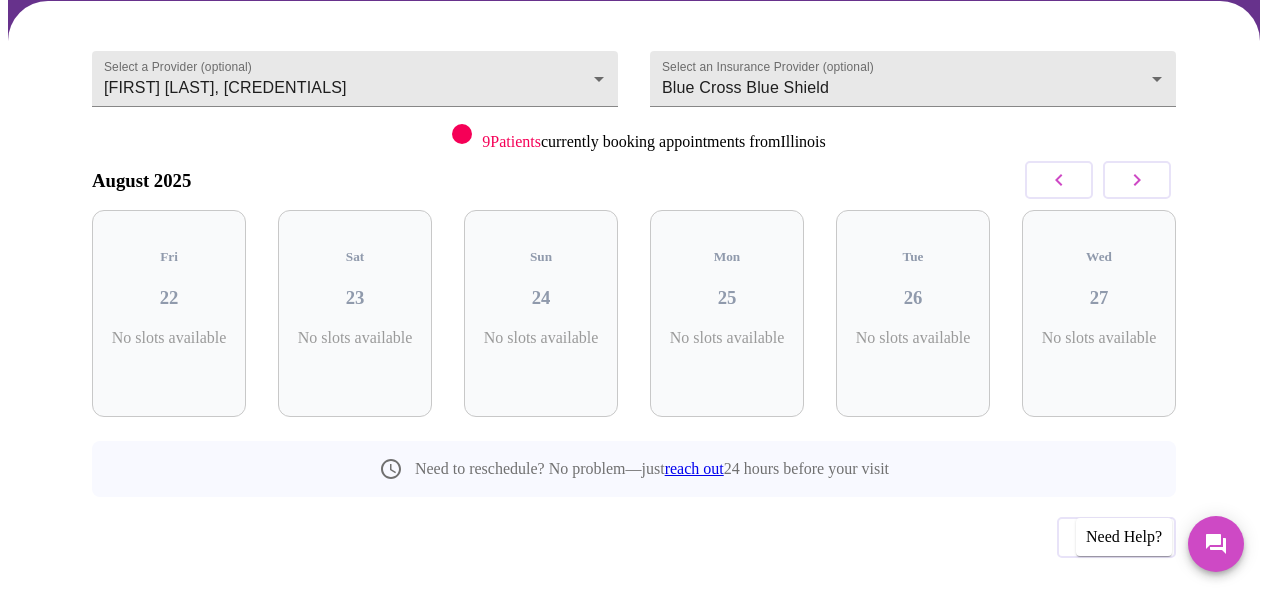 click 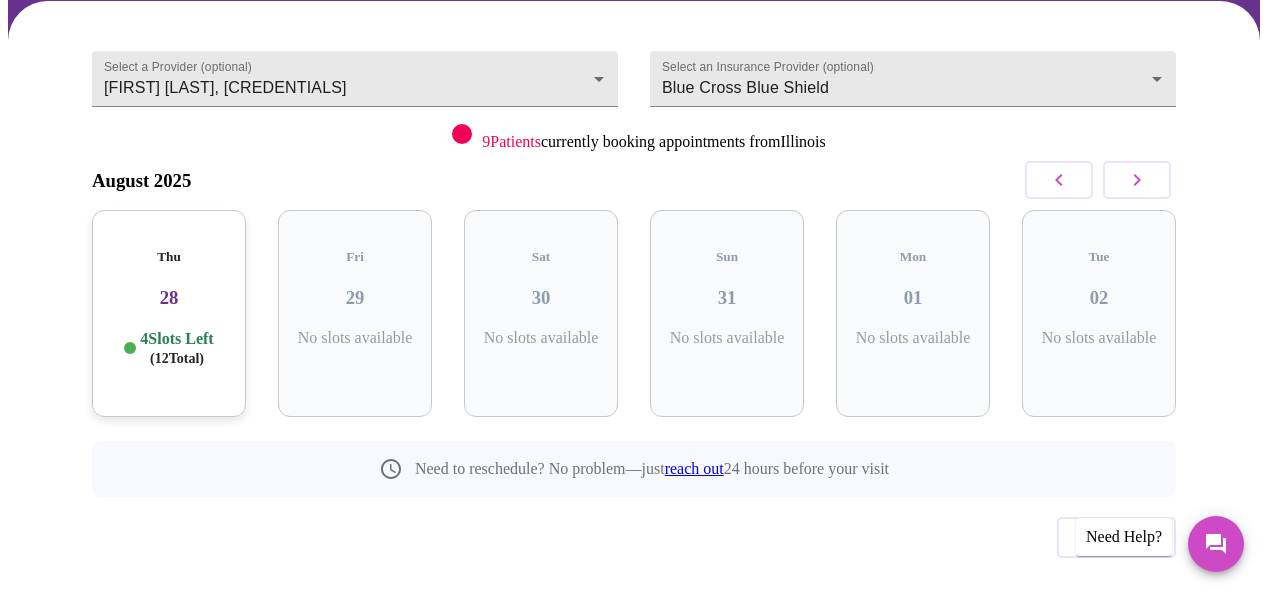 click 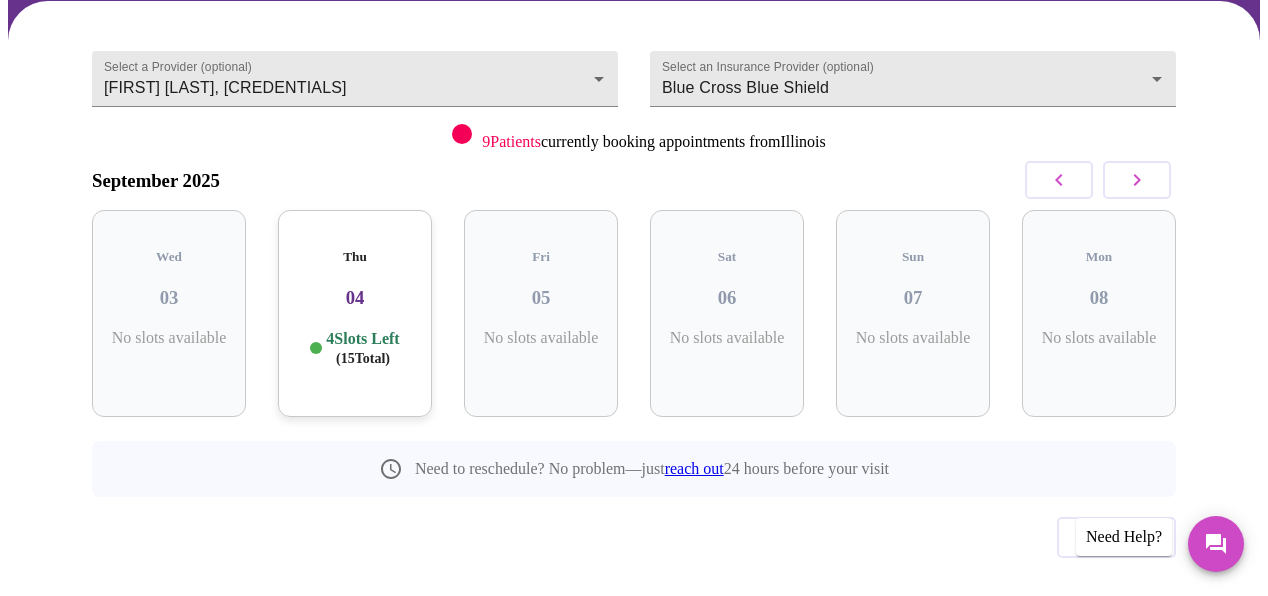 click 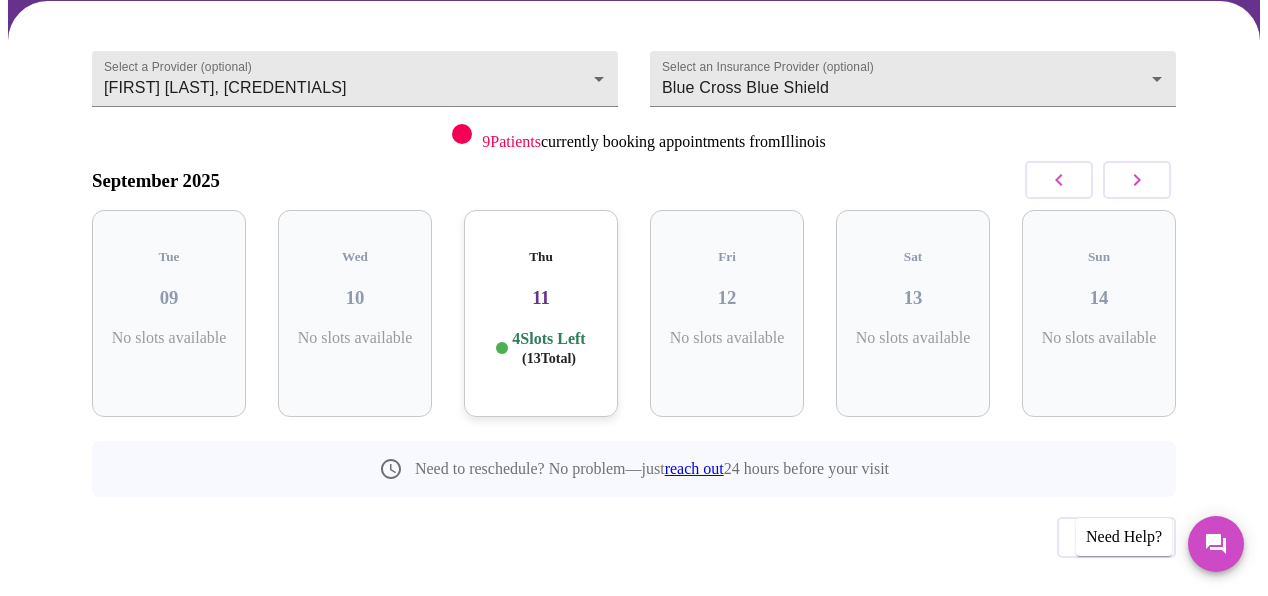 click 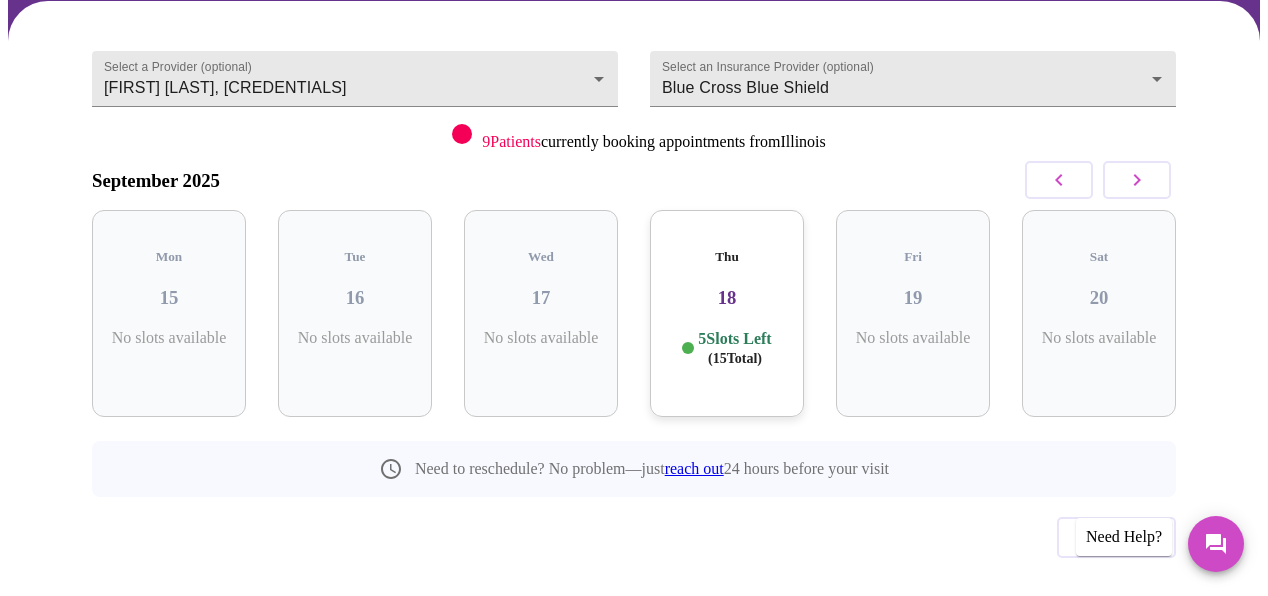 click on "5  Slots Left ( 15  Total)" at bounding box center (734, 348) 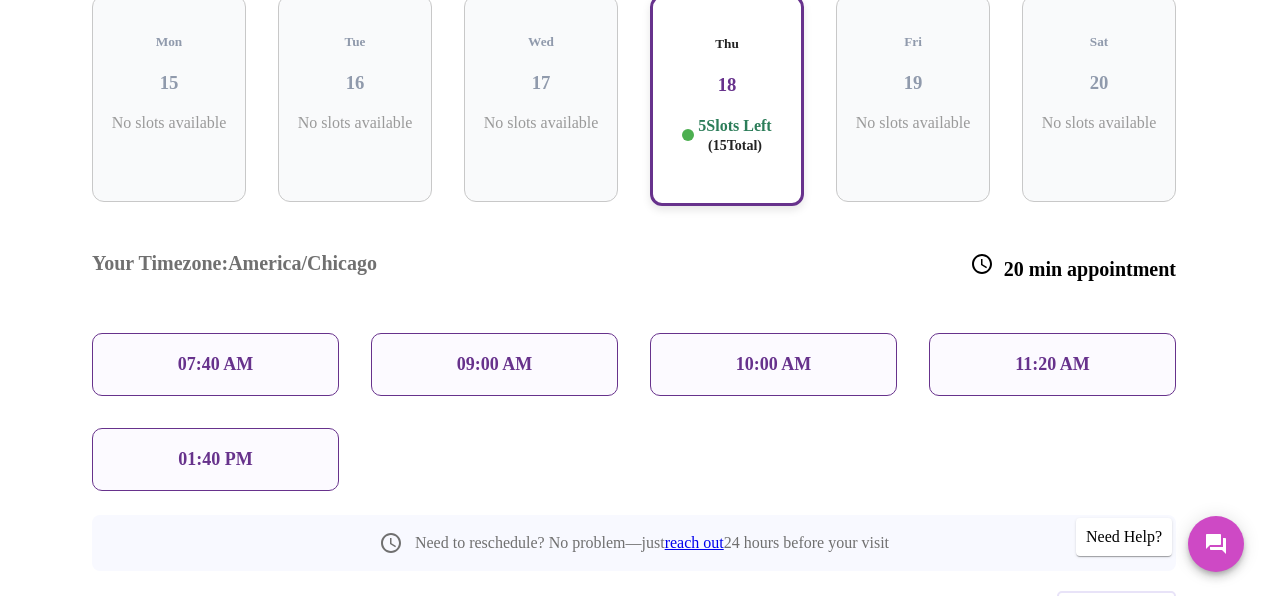 scroll, scrollTop: 408, scrollLeft: 0, axis: vertical 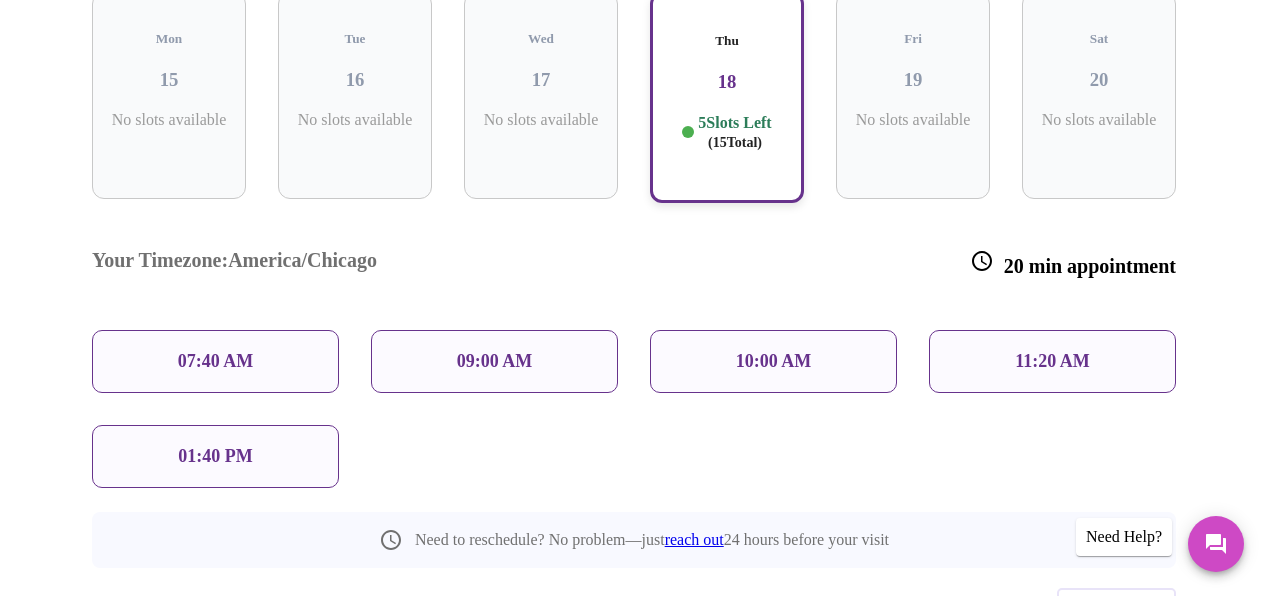 click on "09:00 AM" at bounding box center (494, 361) 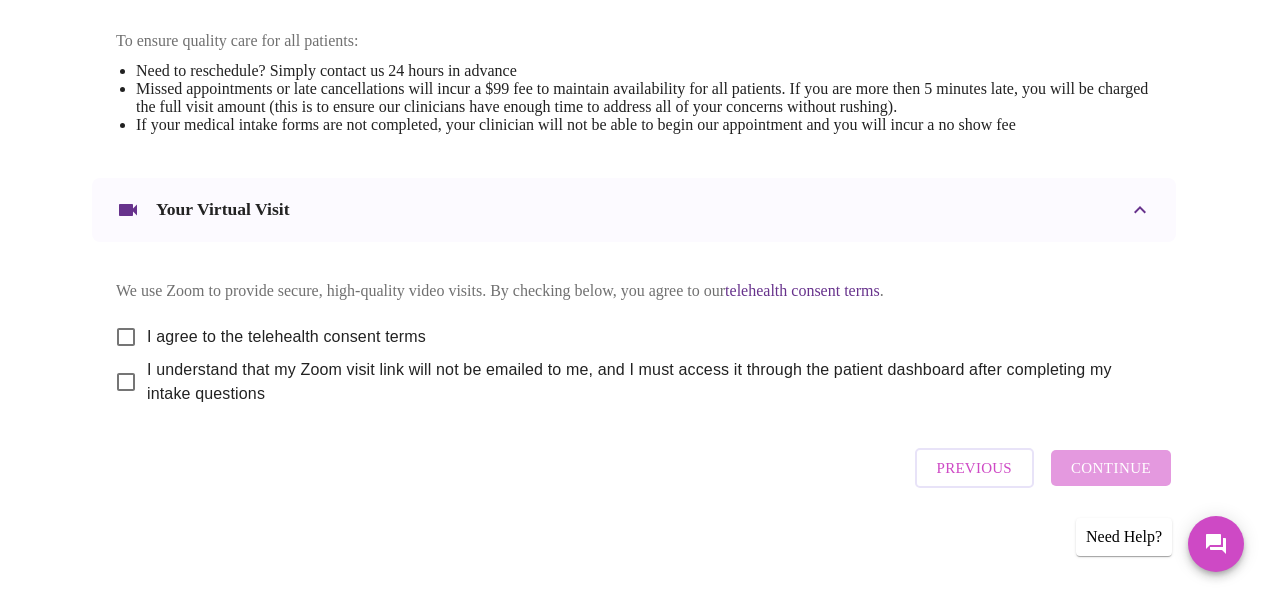 scroll, scrollTop: 887, scrollLeft: 0, axis: vertical 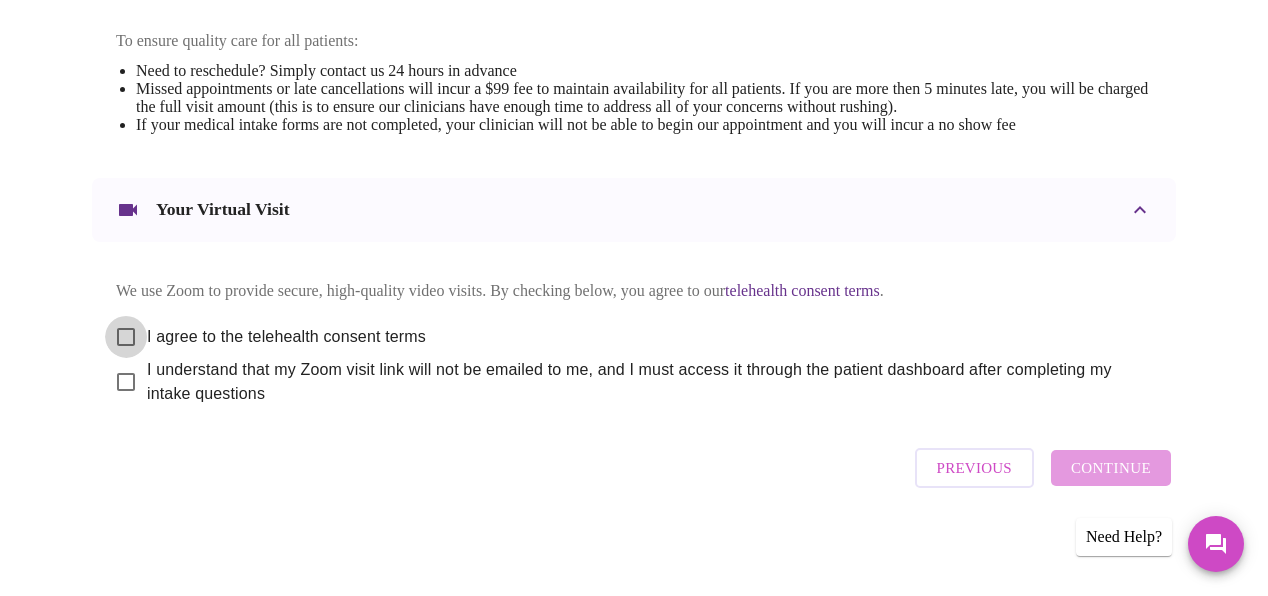 click on "I agree to the telehealth consent terms" at bounding box center [126, 337] 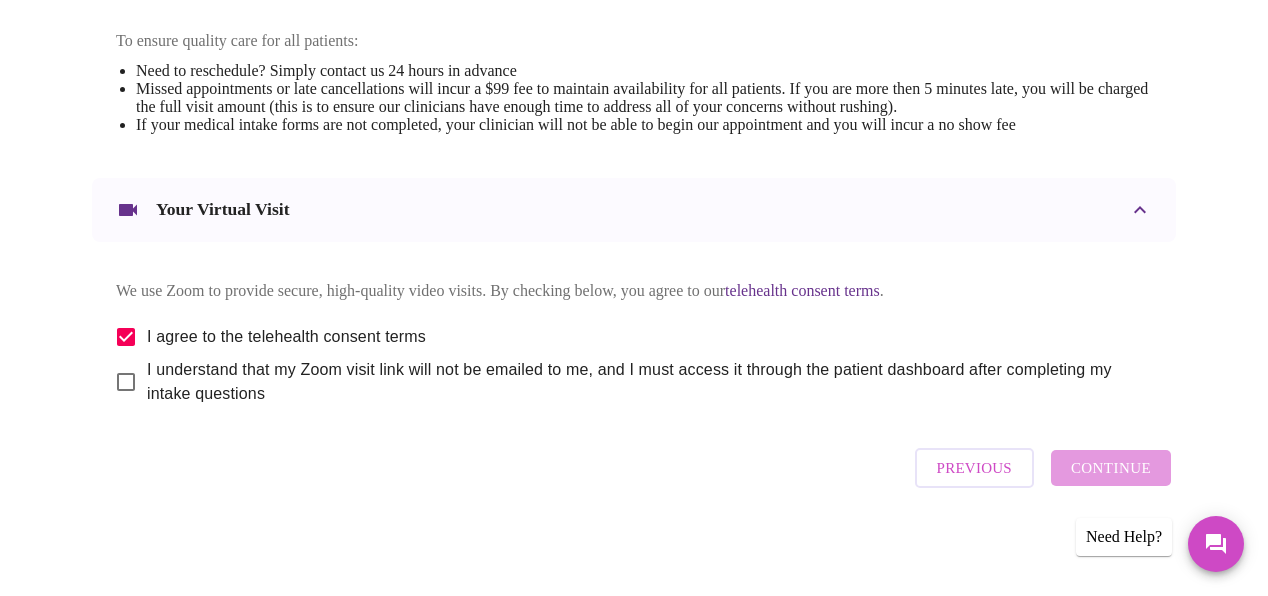 click on "I understand that my Zoom visit link will not be emailed to me, and I must access it through the patient dashboard after completing my intake questions" at bounding box center (126, 382) 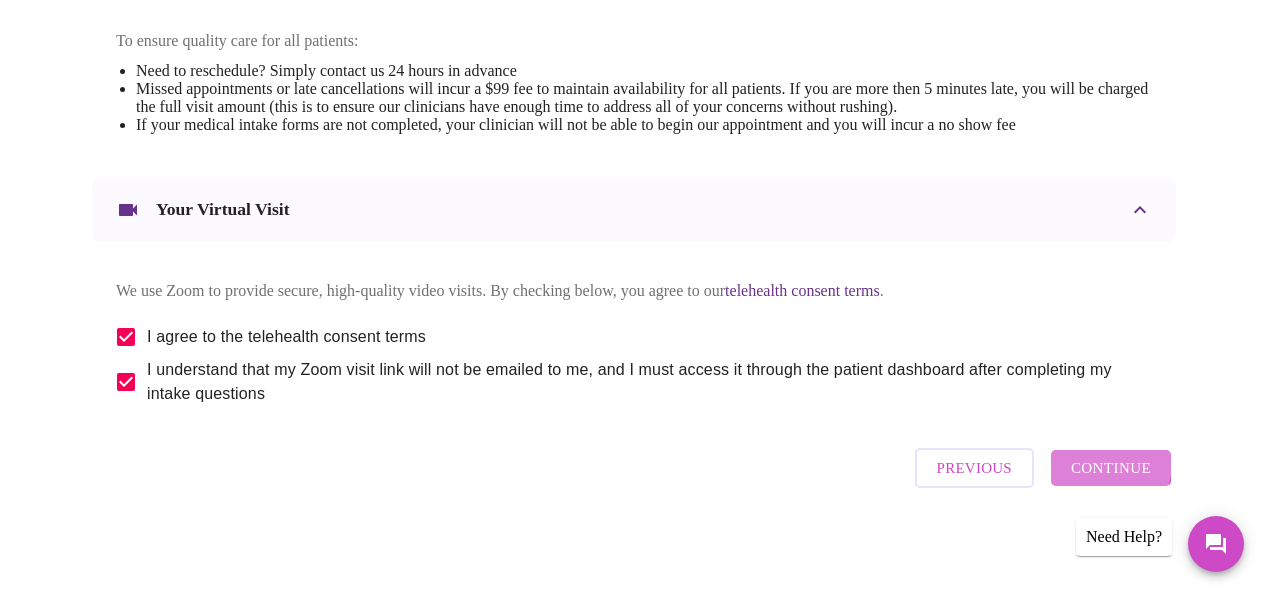 click on "Continue" at bounding box center [1111, 468] 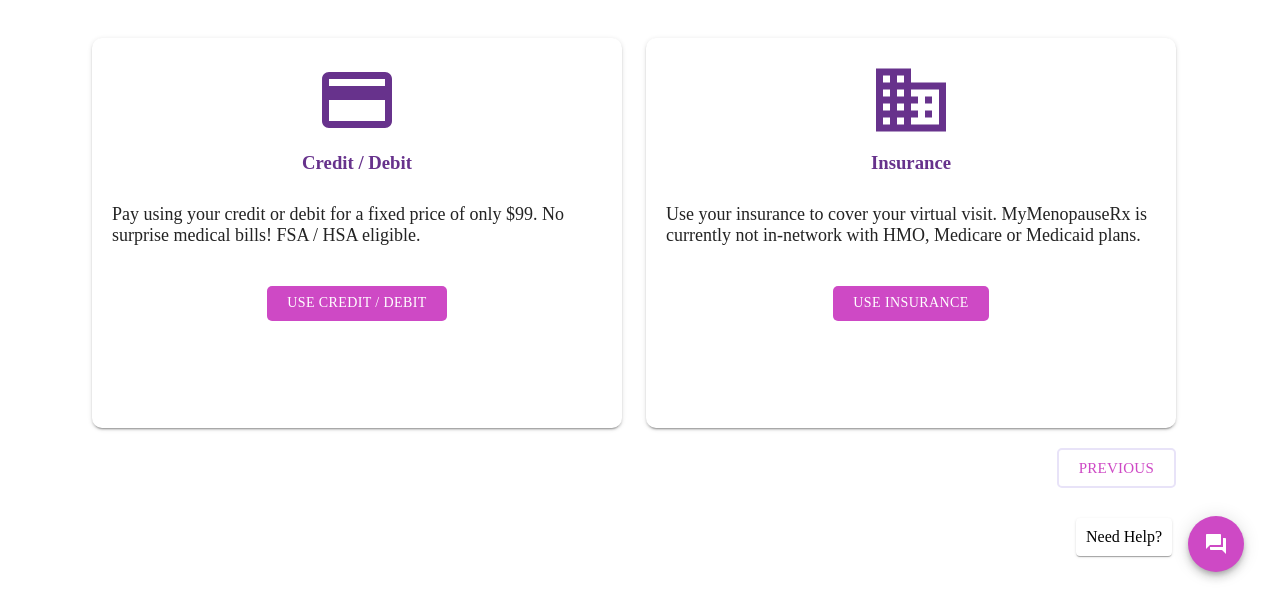 scroll, scrollTop: 282, scrollLeft: 0, axis: vertical 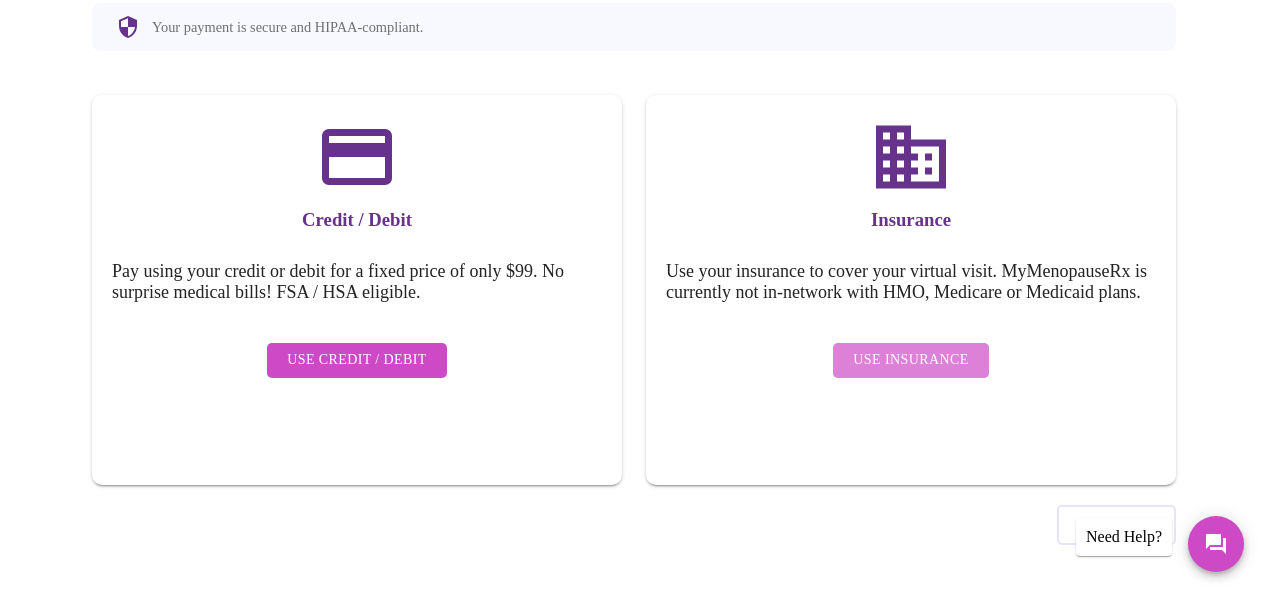 click on "Use Insurance" at bounding box center [910, 360] 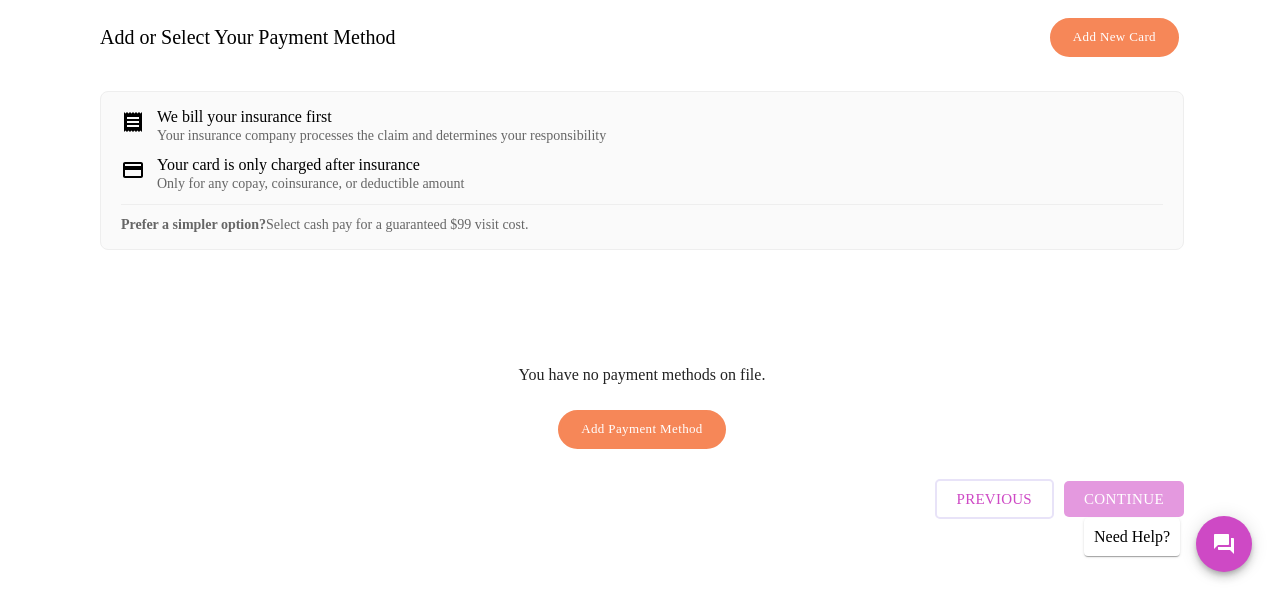 scroll, scrollTop: 321, scrollLeft: 0, axis: vertical 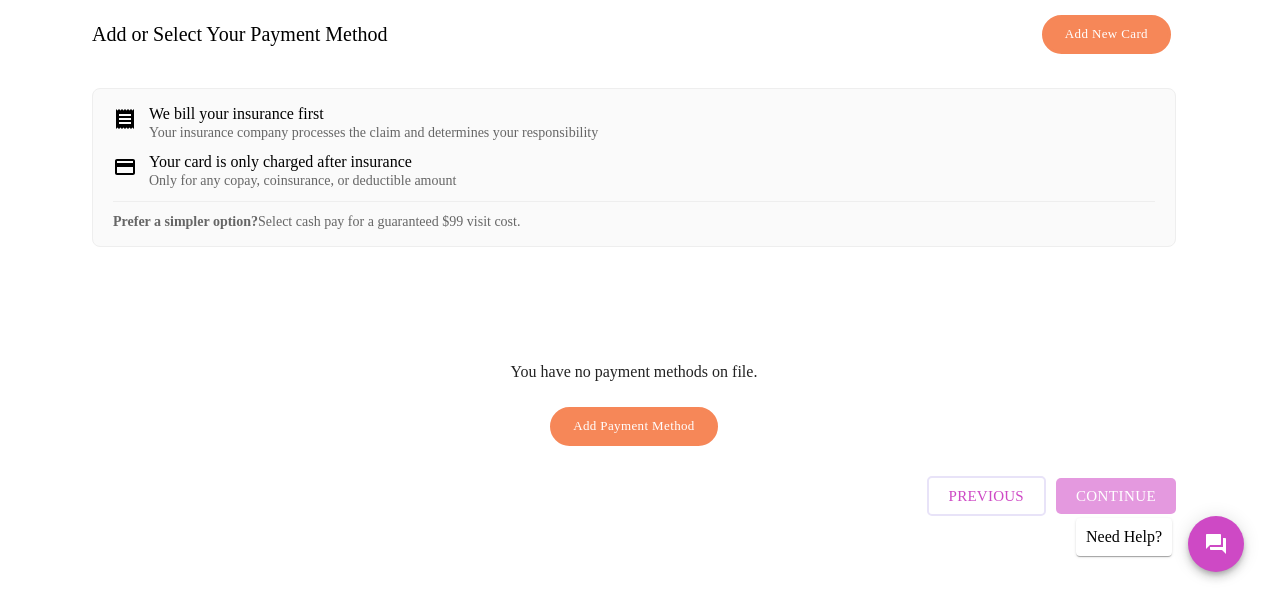 click on "Add Payment Method" at bounding box center (634, 426) 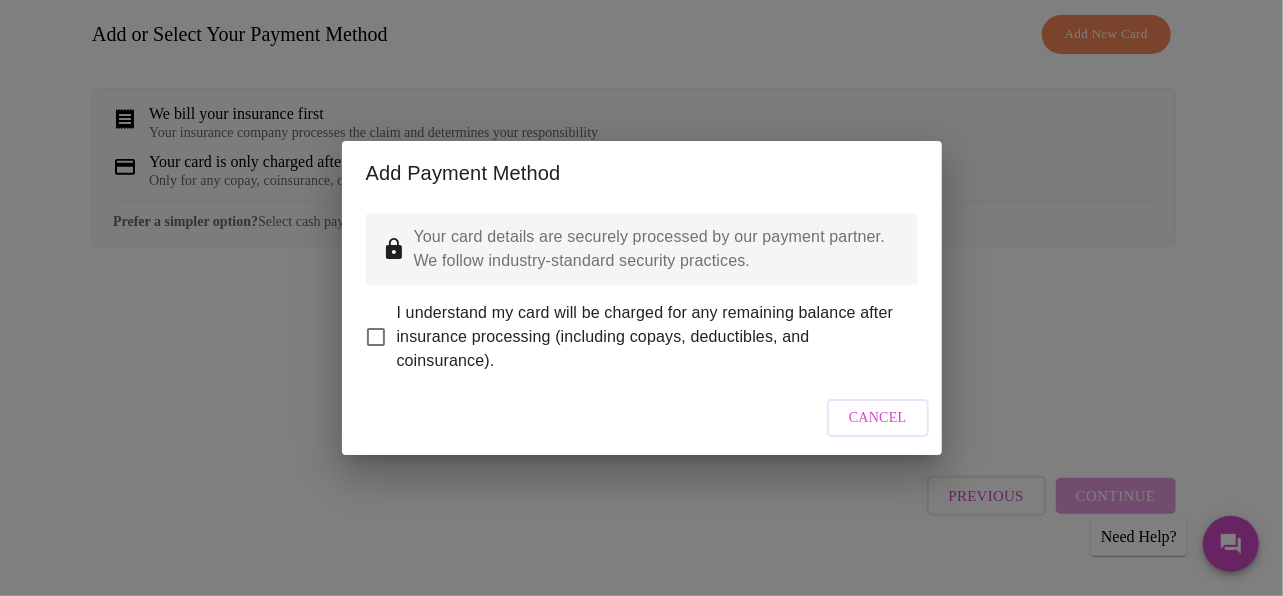 click on "I understand my card will be charged for any remaining balance after insurance processing (including copays, deductibles, and coinsurance)." at bounding box center [376, 337] 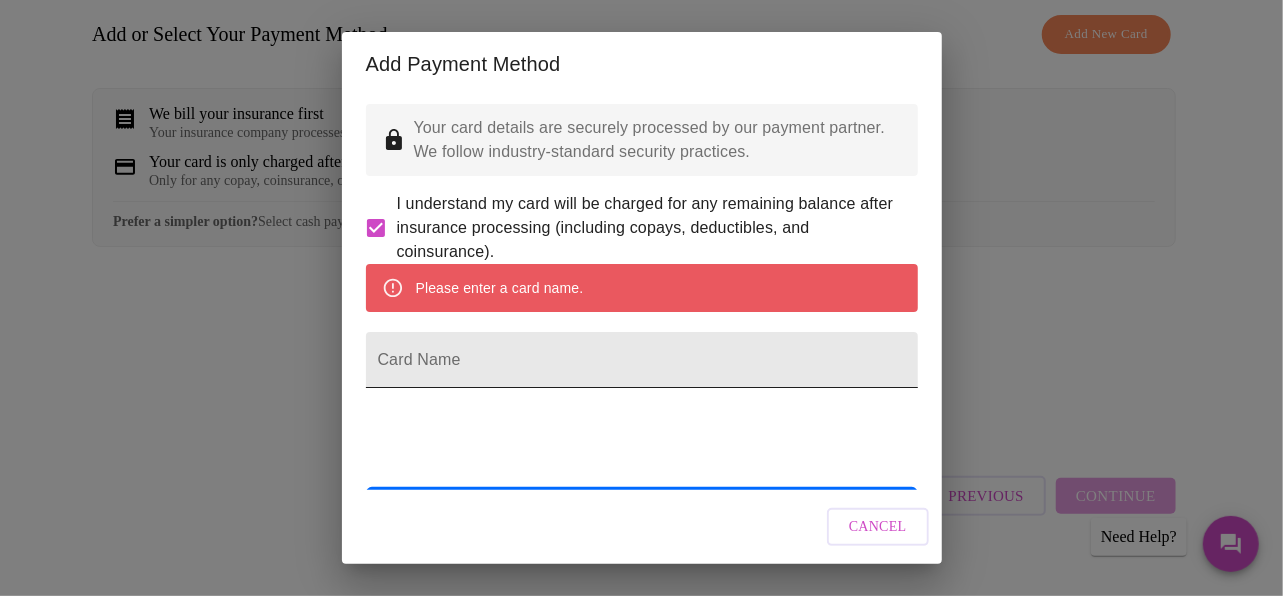 click on "Card Name" at bounding box center [642, 360] 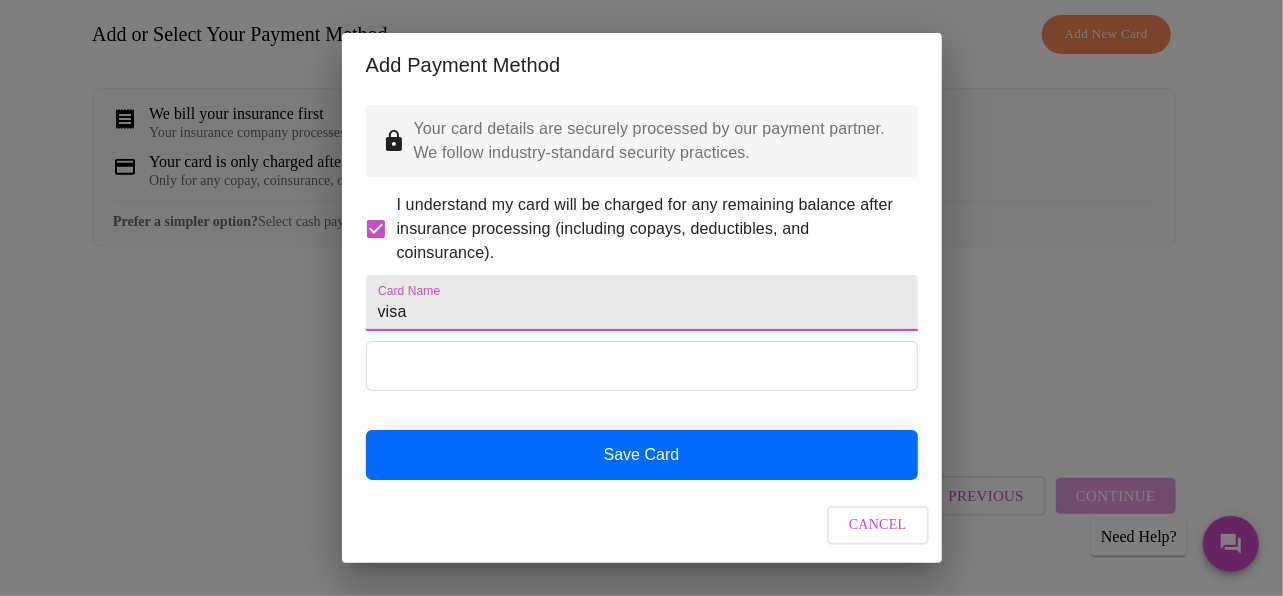 type on "visa" 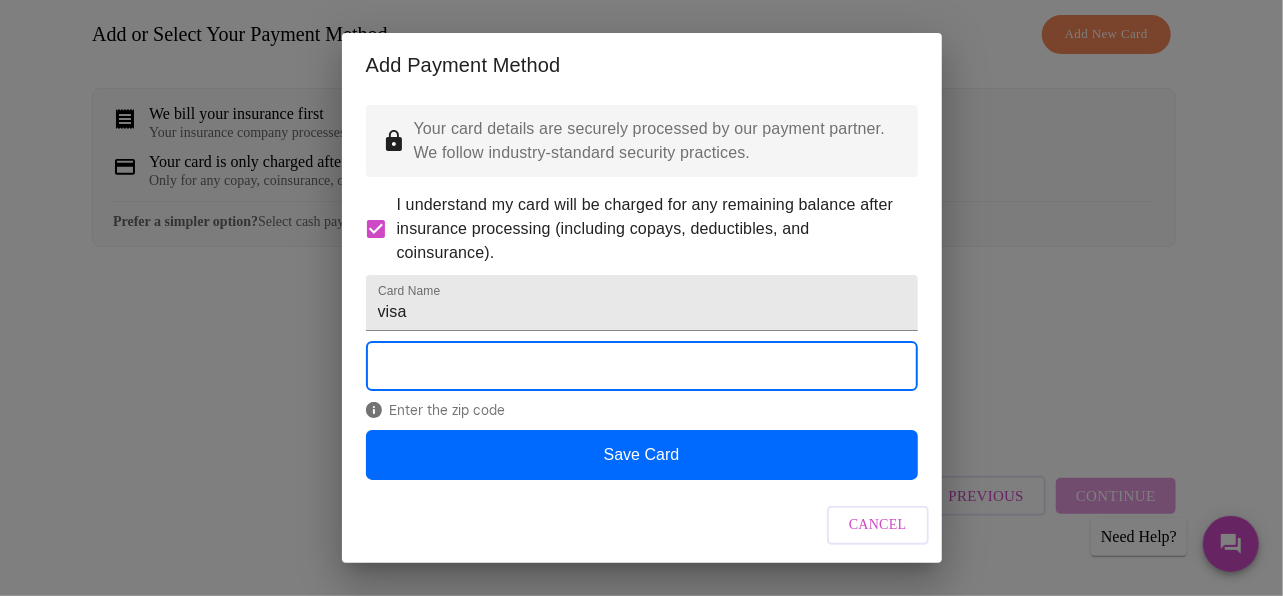 scroll, scrollTop: 49, scrollLeft: 0, axis: vertical 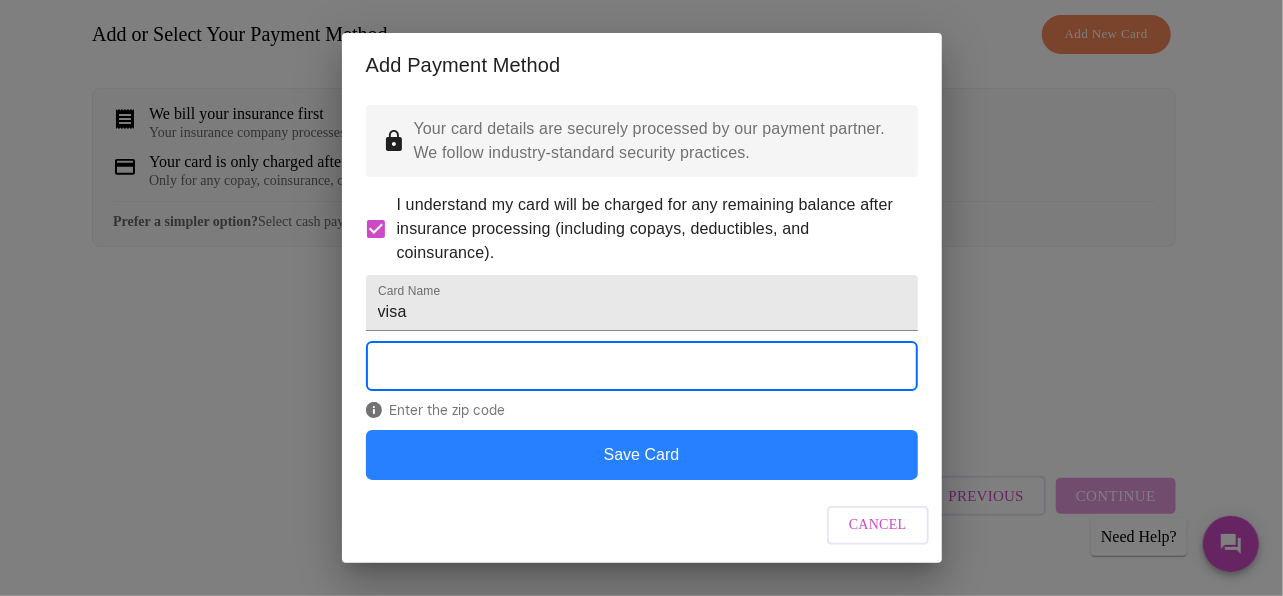 click on "Save Card" at bounding box center (642, 455) 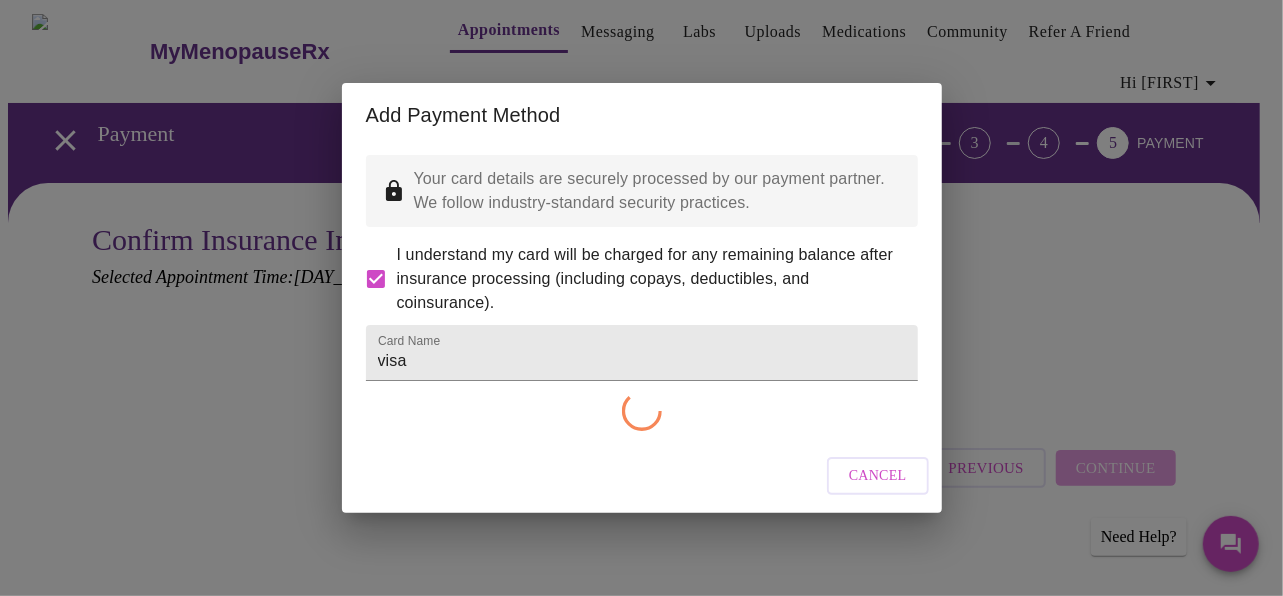 scroll, scrollTop: 0, scrollLeft: 0, axis: both 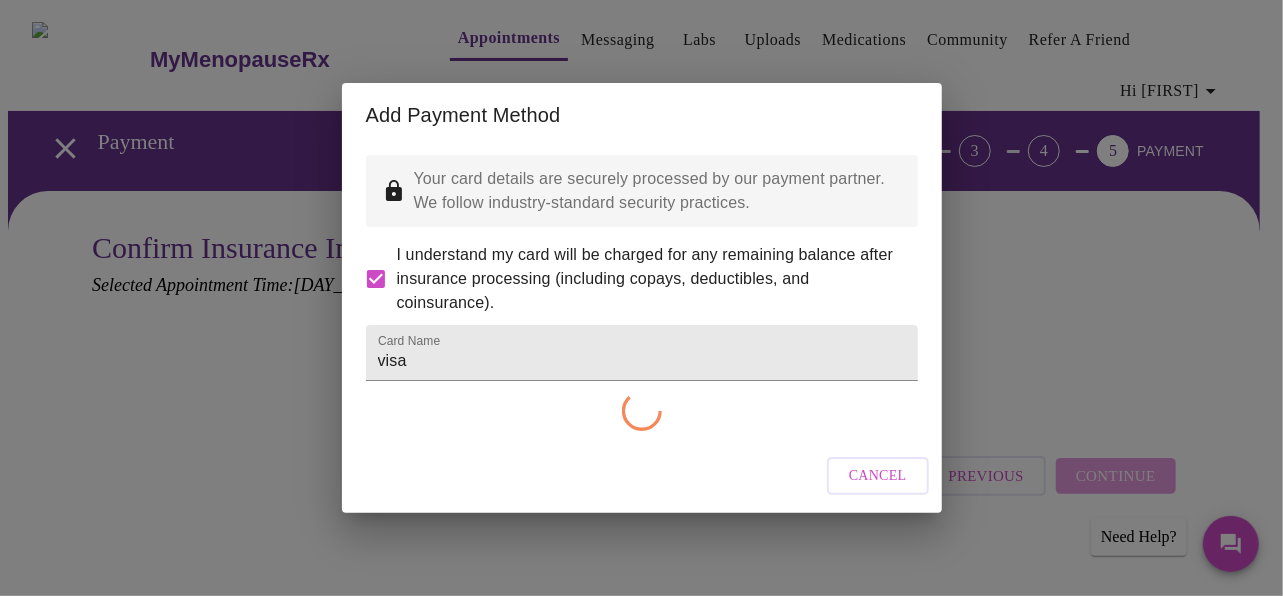 checkbox on "false" 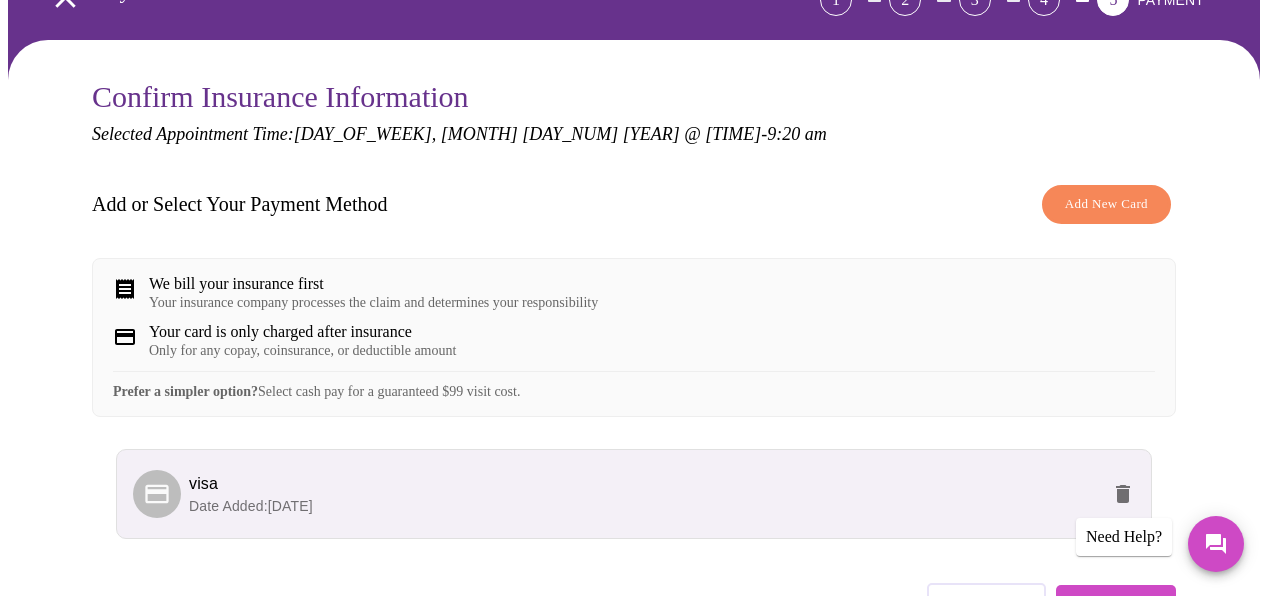 scroll, scrollTop: 299, scrollLeft: 0, axis: vertical 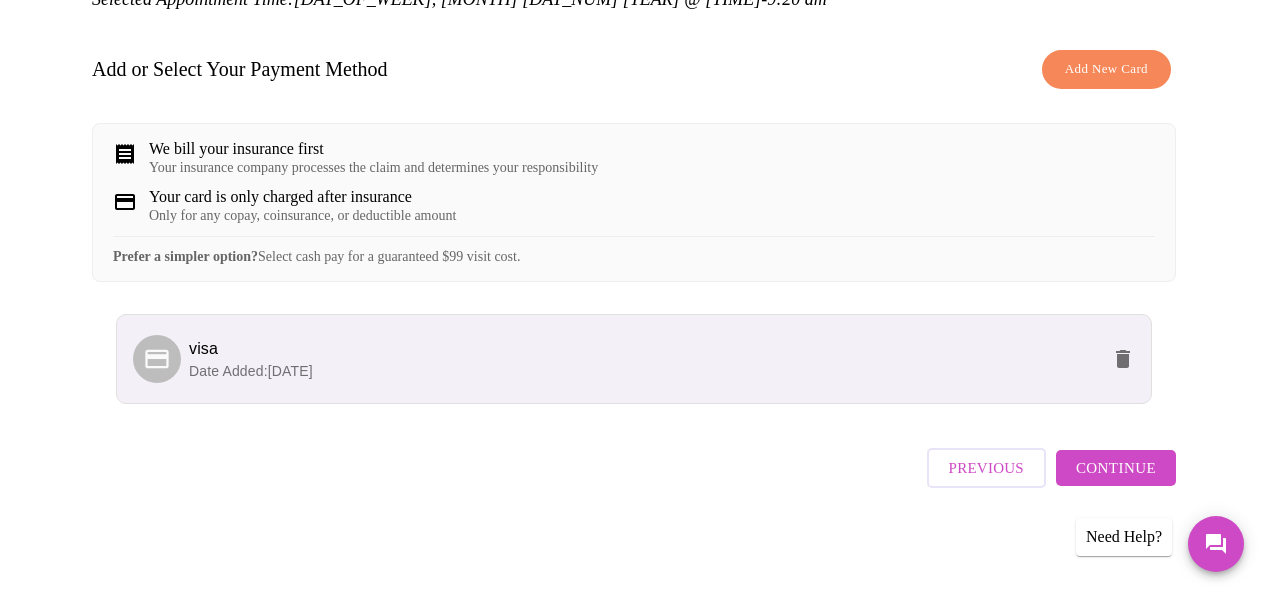 click on "Continue" at bounding box center [1116, 468] 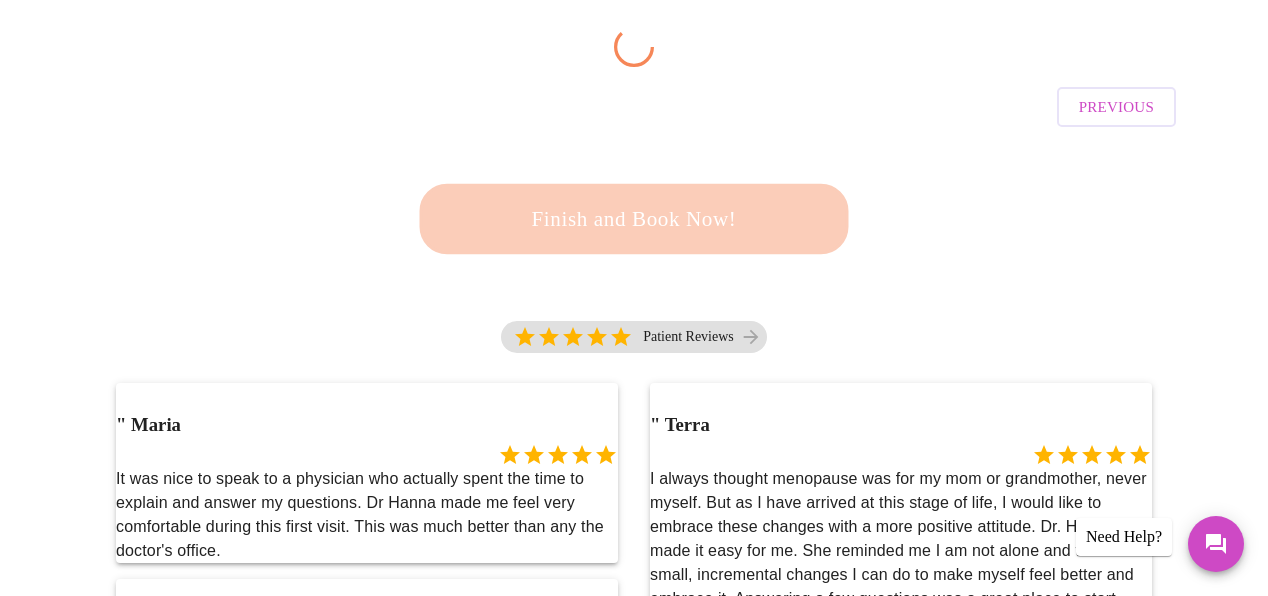 scroll, scrollTop: 299, scrollLeft: 0, axis: vertical 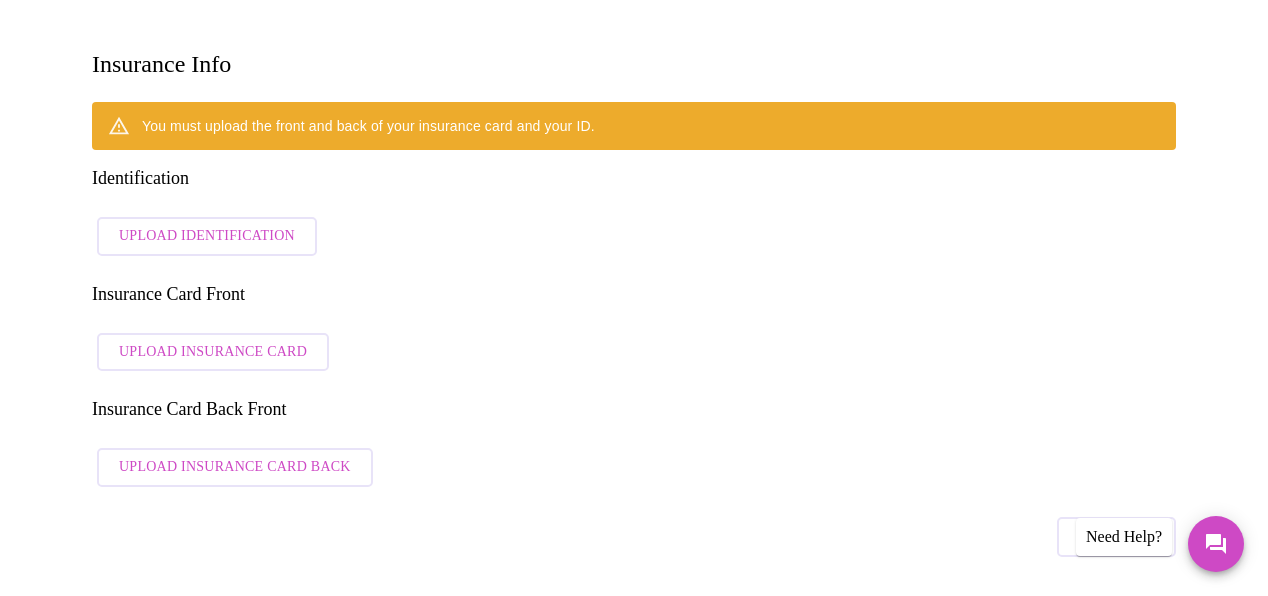 click on "Upload Identification" at bounding box center [207, 236] 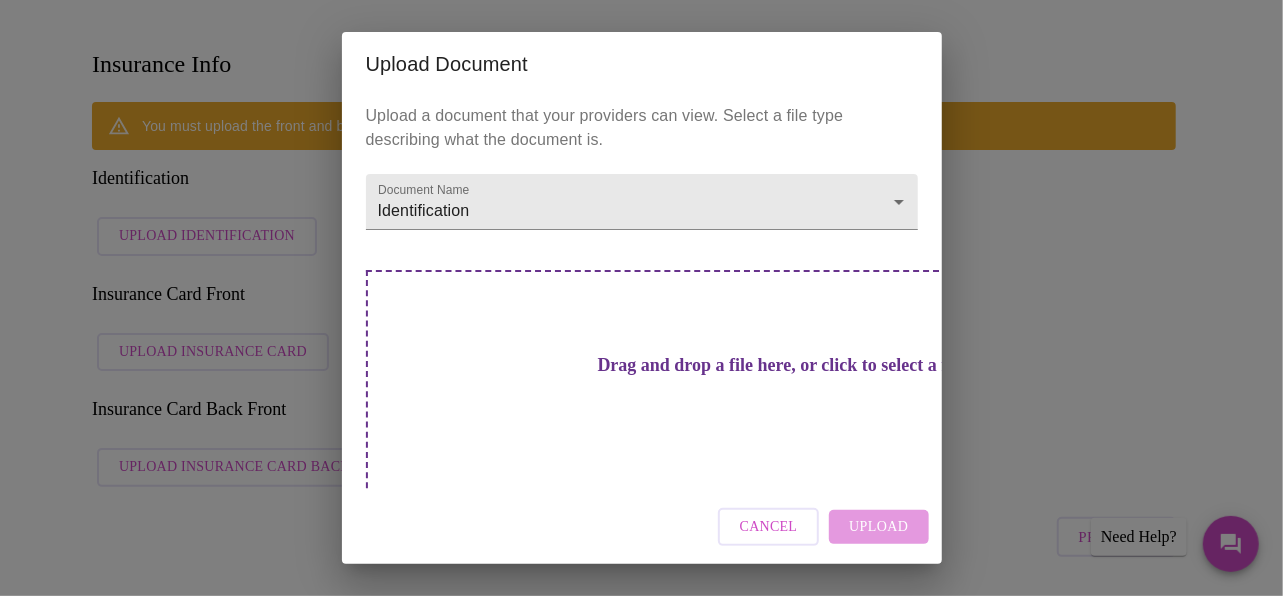 click on "Cancel Upload" at bounding box center [642, 527] 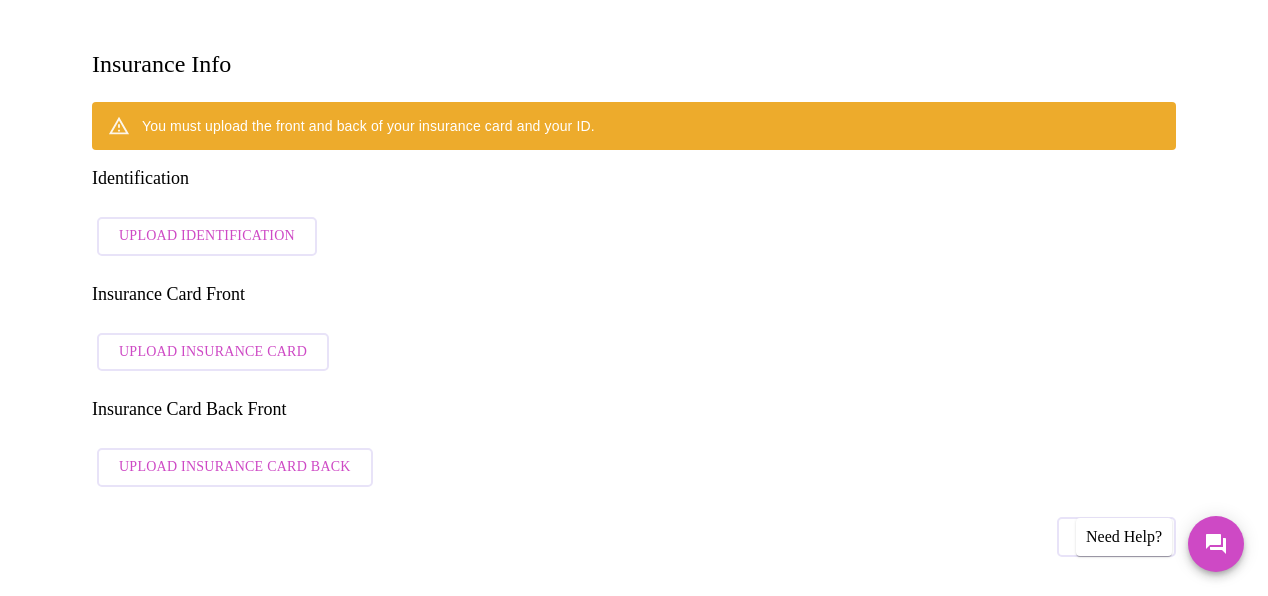 click on "Upload Identification" at bounding box center (207, 236) 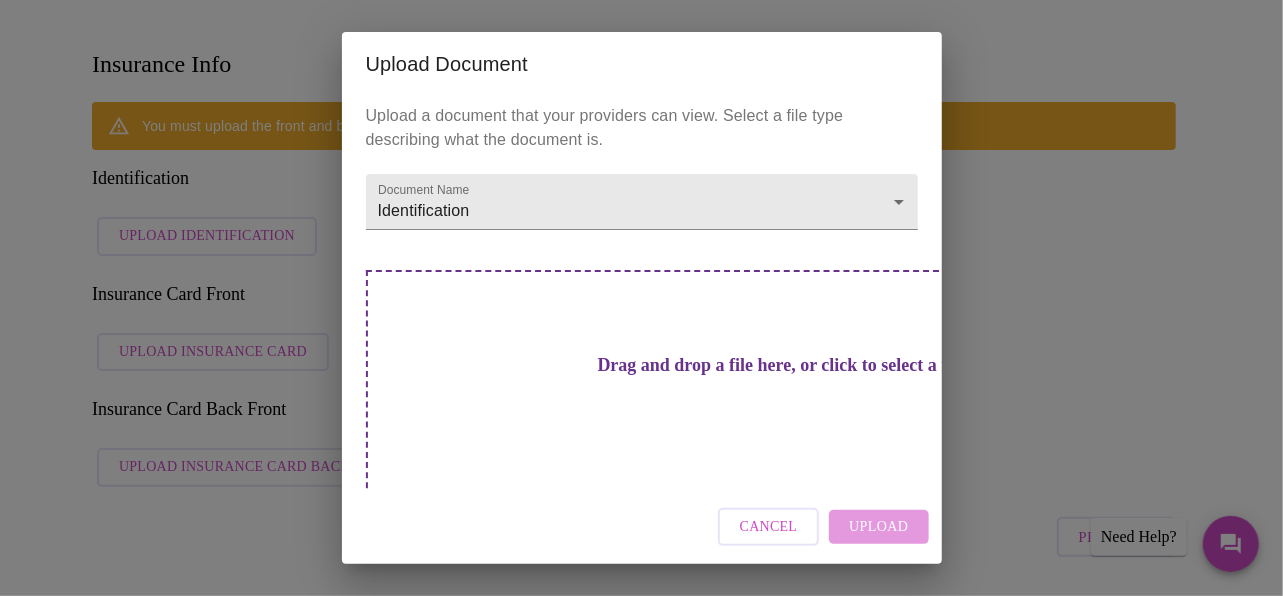 click on "Cancel Upload" at bounding box center (642, 527) 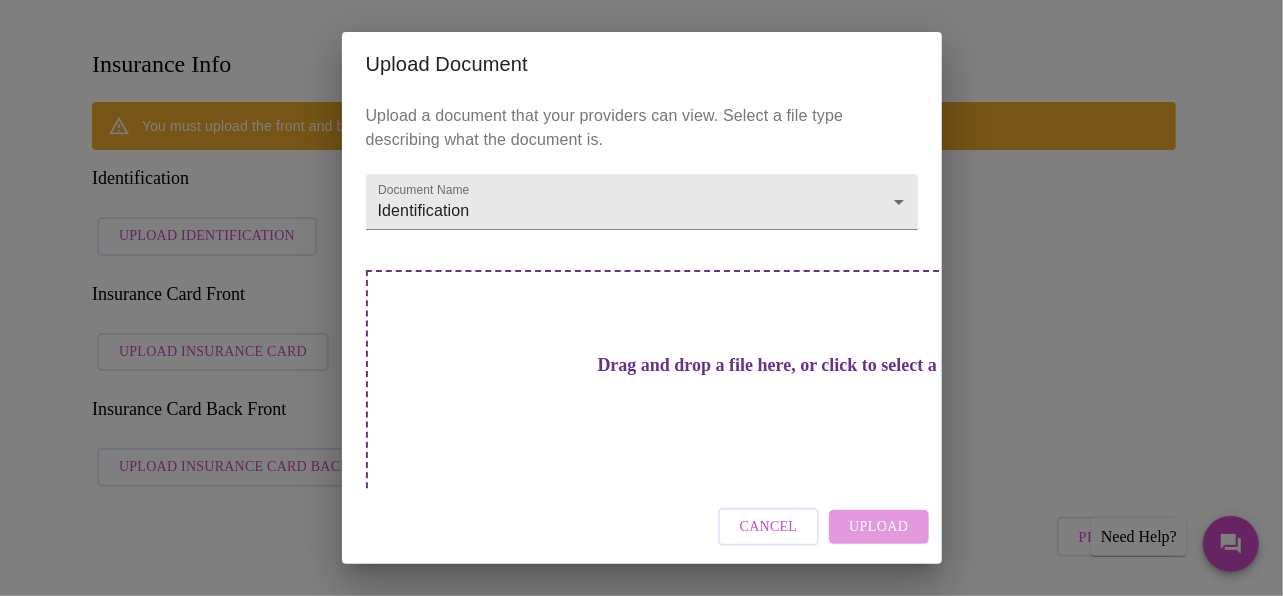 click on "Cancel Upload" at bounding box center [642, 527] 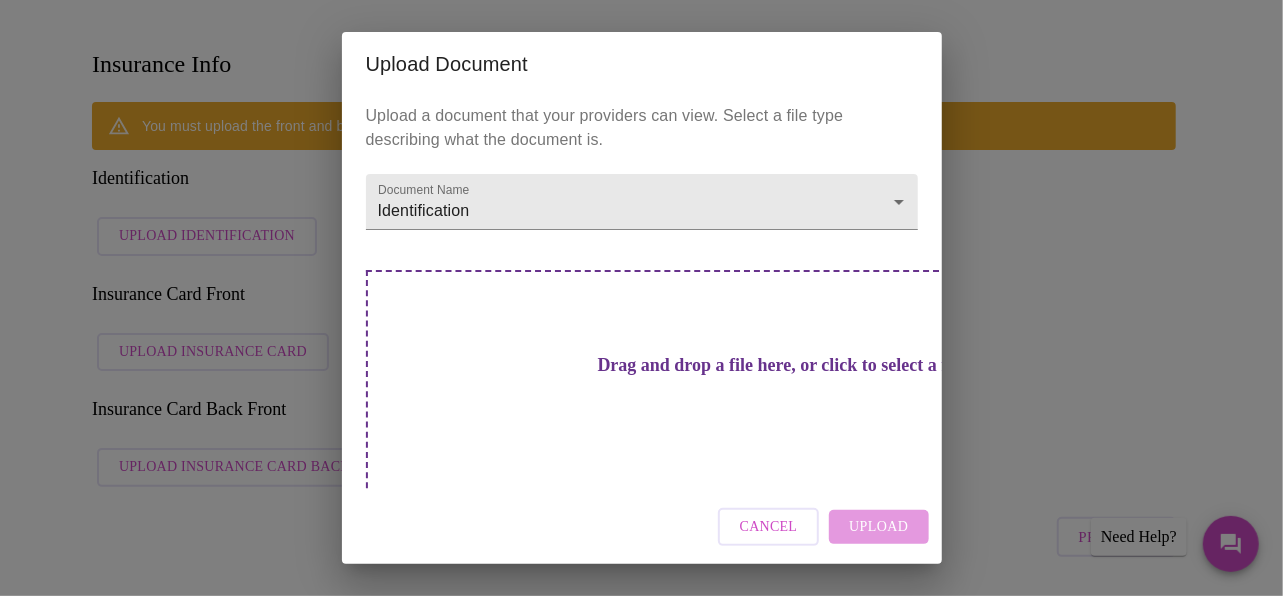 click on "Drag and drop a file here, or click to select a file" at bounding box center (782, 365) 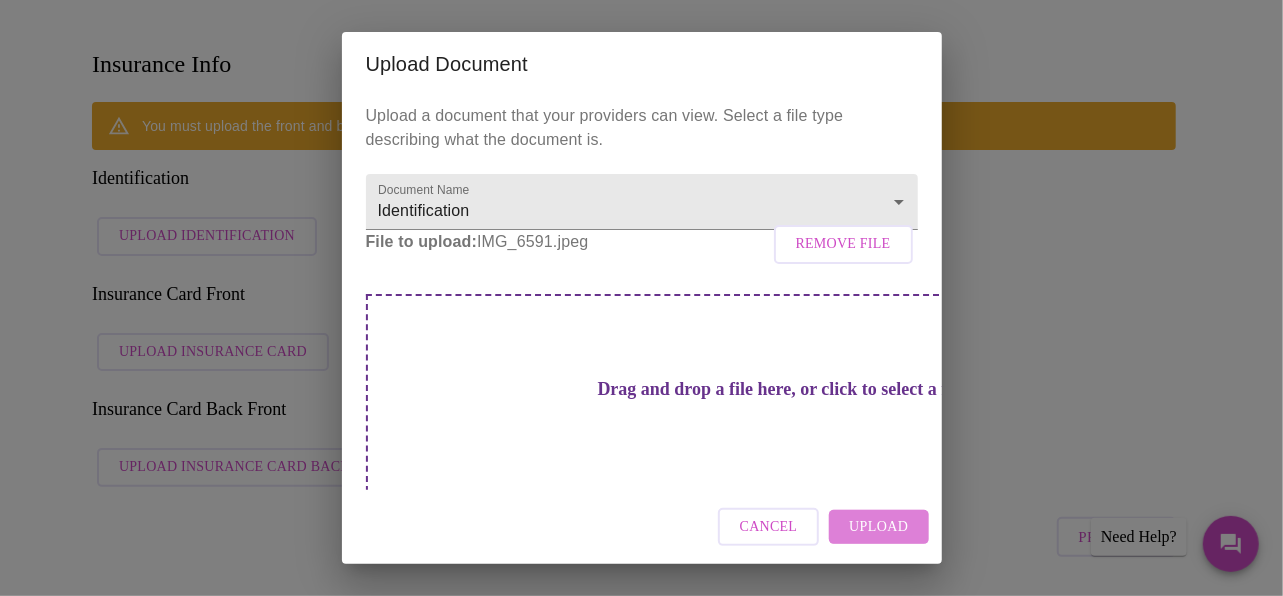 click on "Upload" at bounding box center [878, 527] 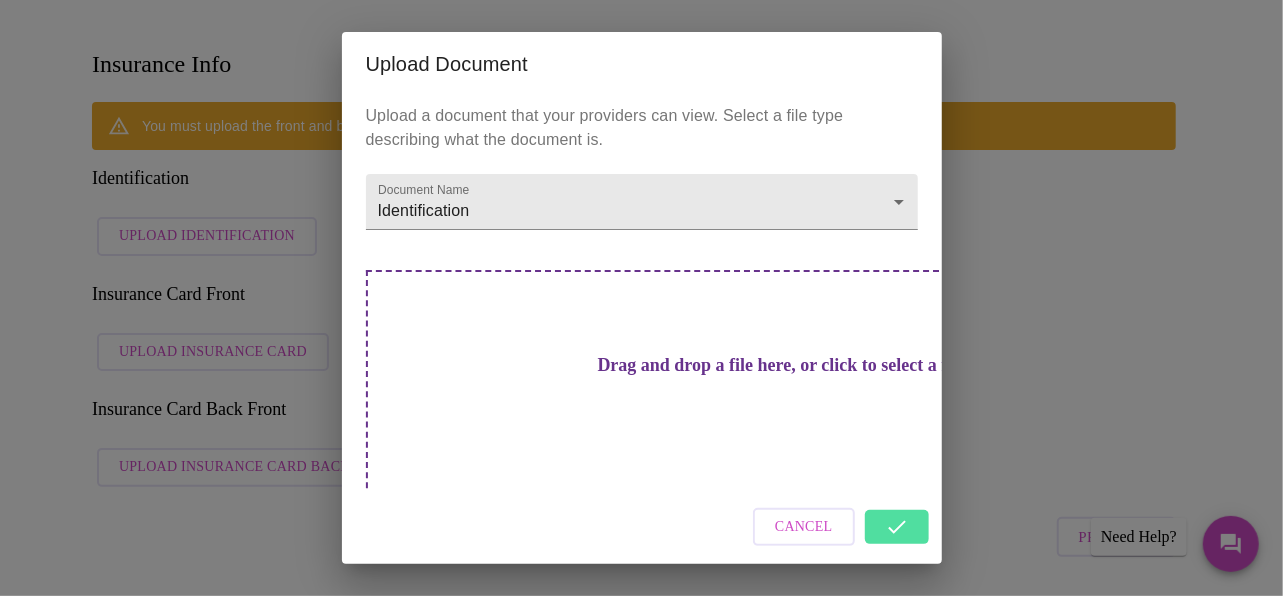 click on "Cancel" at bounding box center (642, 527) 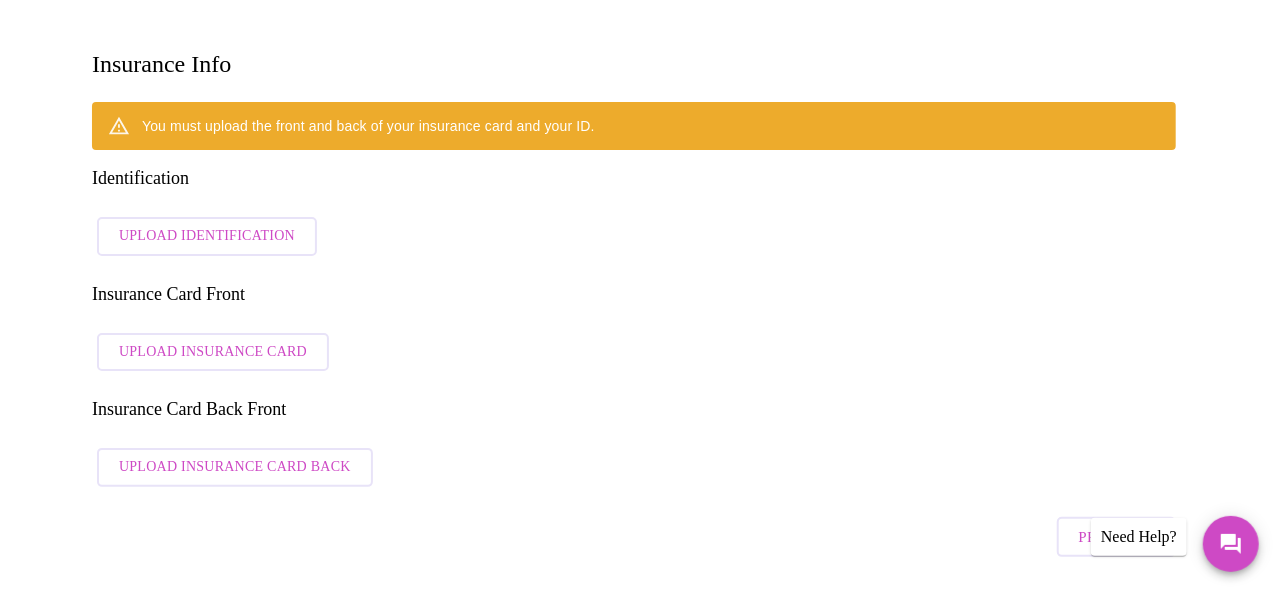 click on "Drag and drop a file here, or click to select a file" at bounding box center (782, 365) 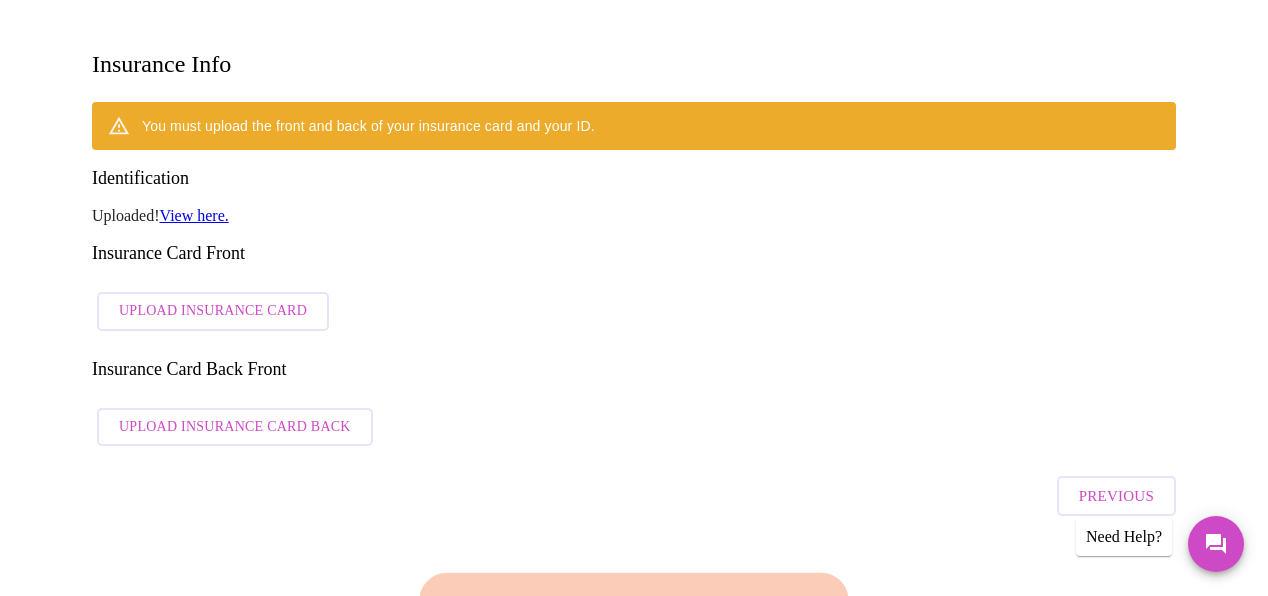 click on "View here." at bounding box center [194, 215] 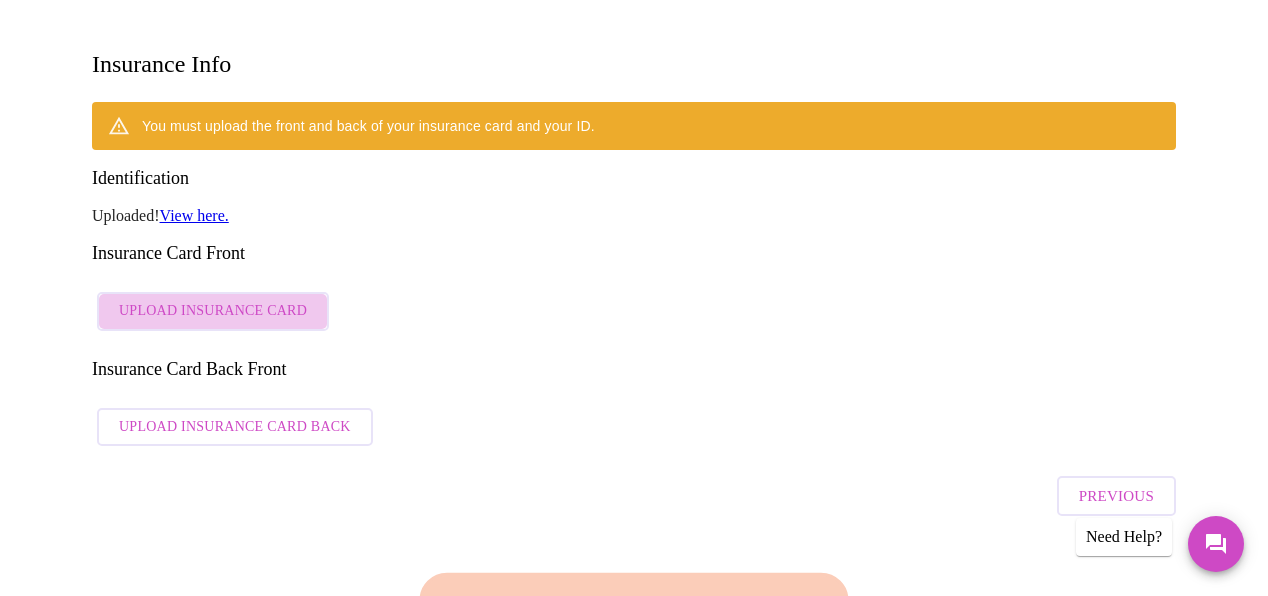 click on "Upload Insurance Card" at bounding box center [213, 311] 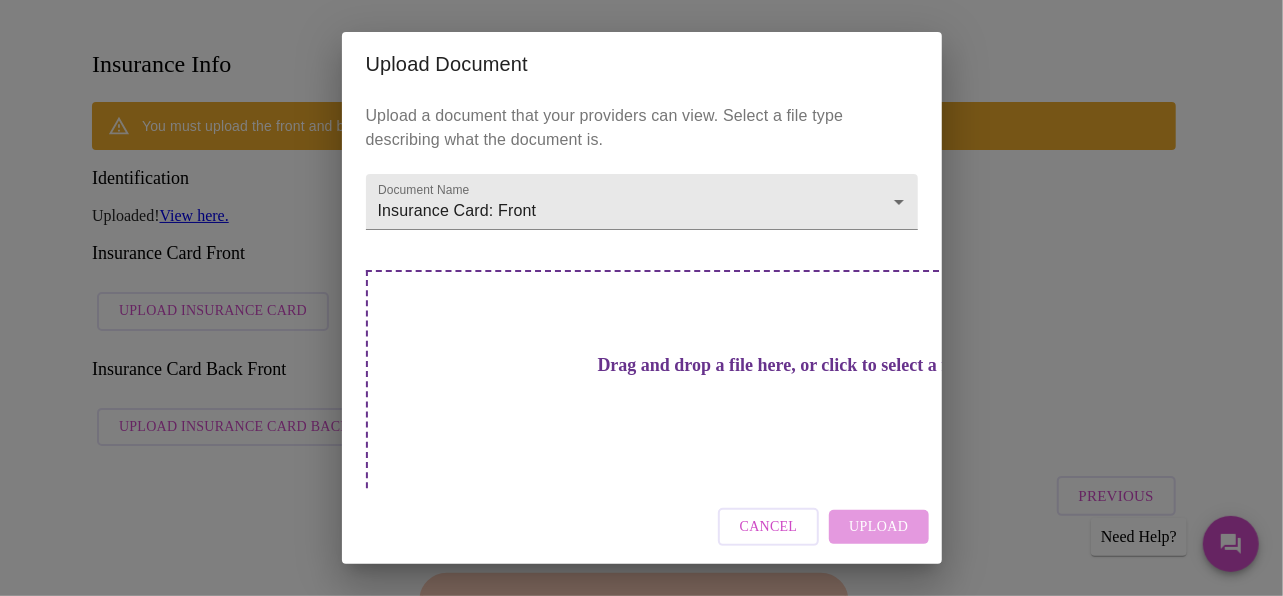 click on "Drag and drop a file here, or click to select a file" at bounding box center (782, 404) 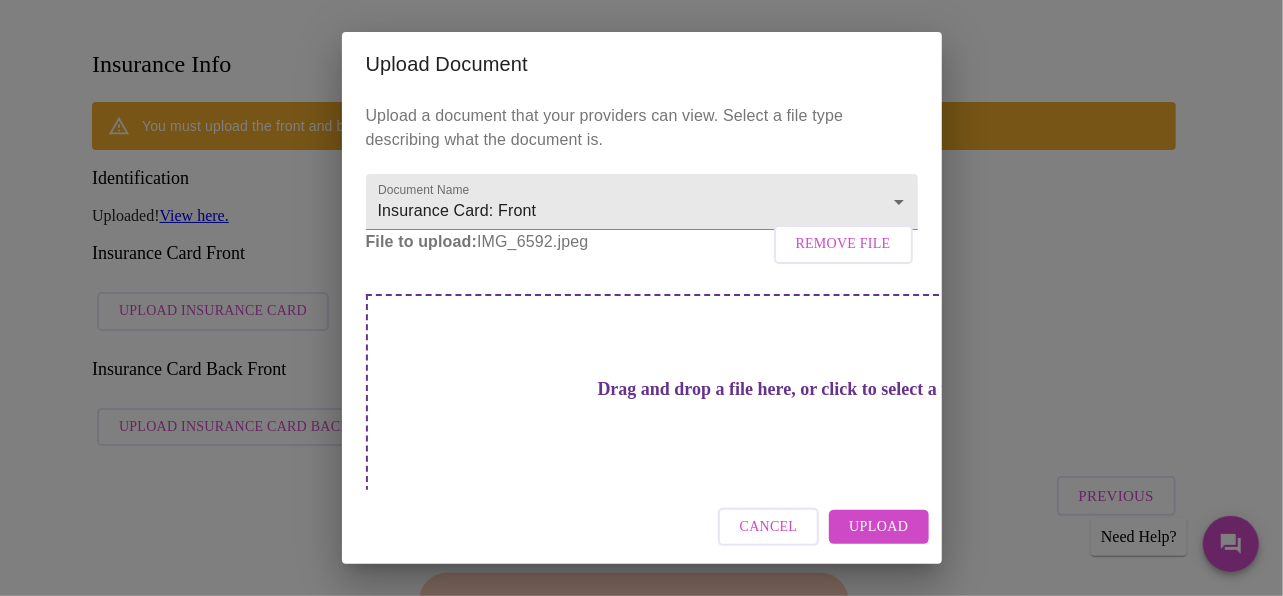 click on "Upload" at bounding box center (878, 527) 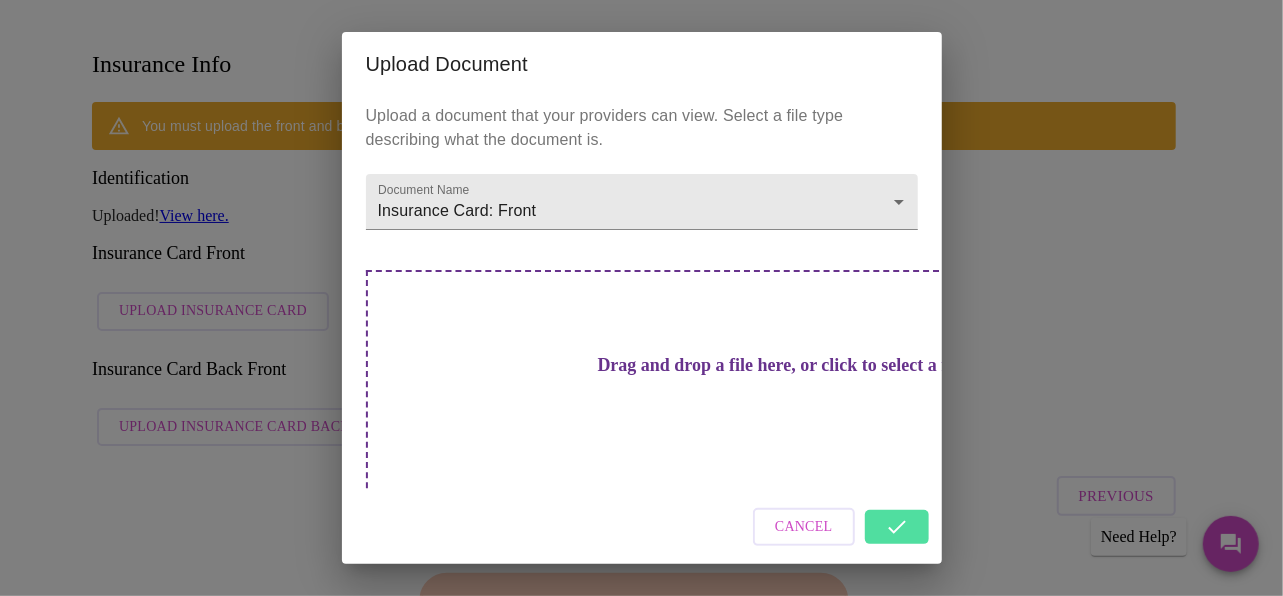 click on "Cancel" at bounding box center (642, 527) 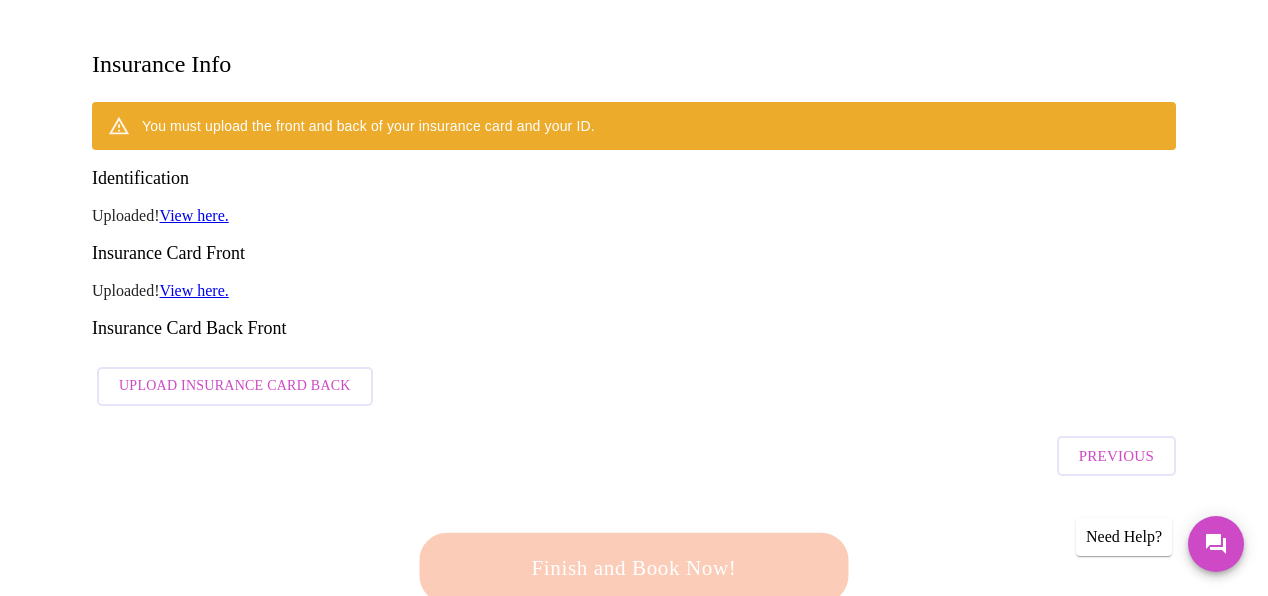 click on "View here." at bounding box center [194, 290] 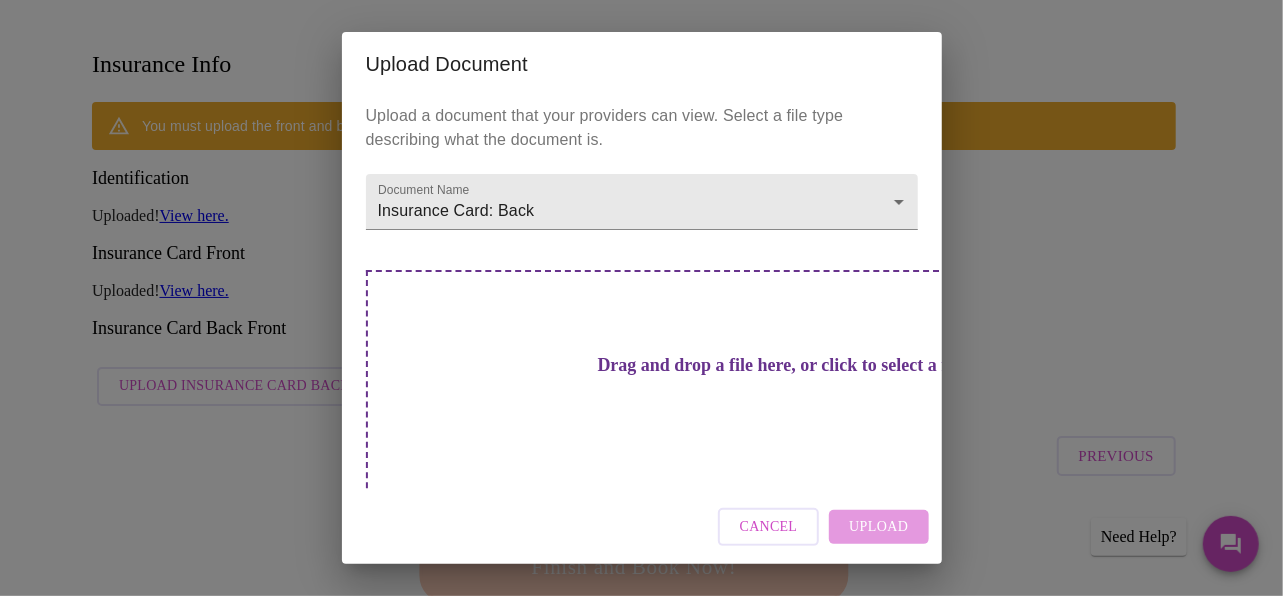 click on "Upload Document Upload a document that your providers can view. Select a file type describing what the document is. Document Name Insurance Card: Back Insurance Card: Back Drag and drop a file here, or click to select a file Cancel Upload" at bounding box center [641, 298] 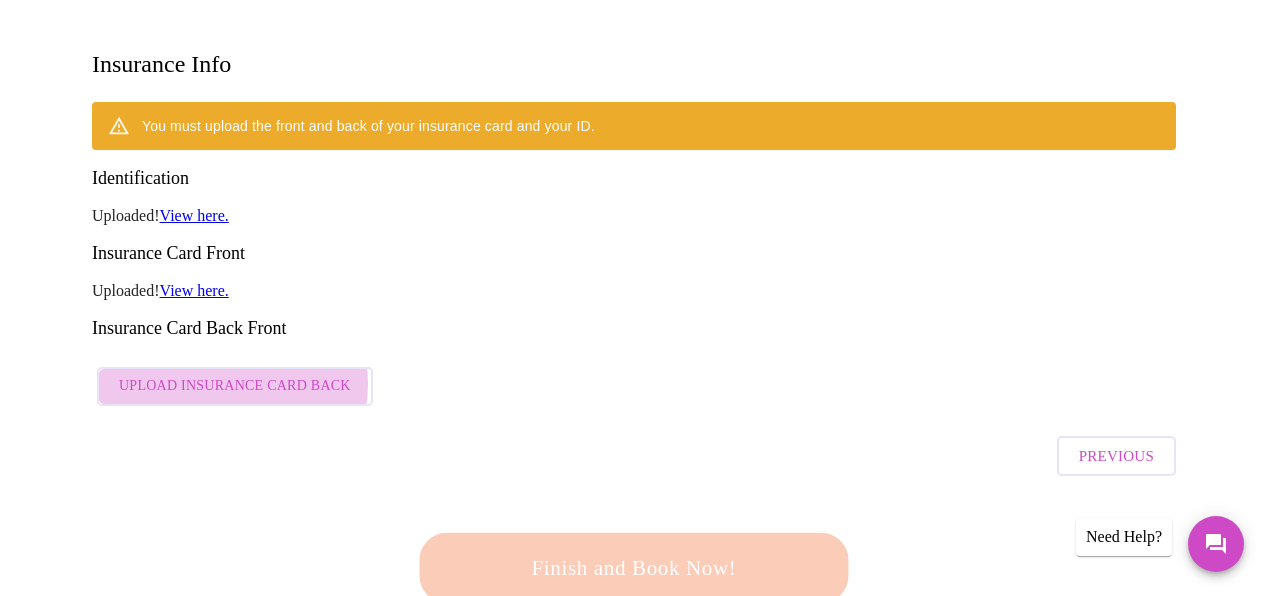 click on "Upload Insurance Card Back" at bounding box center [235, 386] 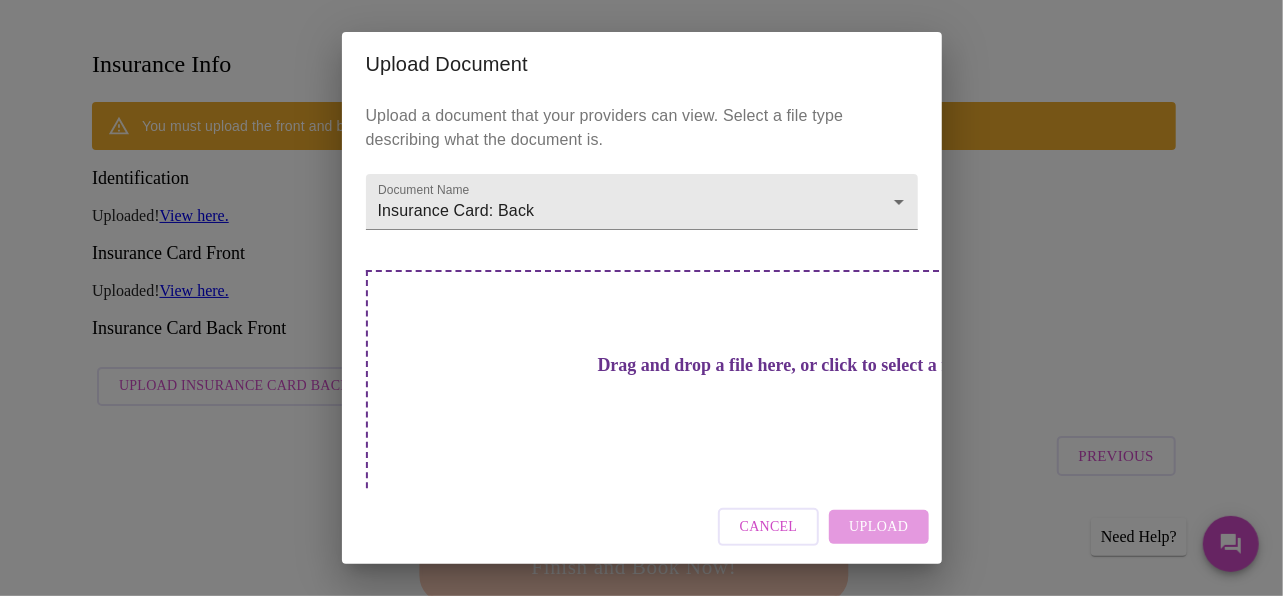 click on "Drag and drop a file here, or click to select a file" at bounding box center [782, 365] 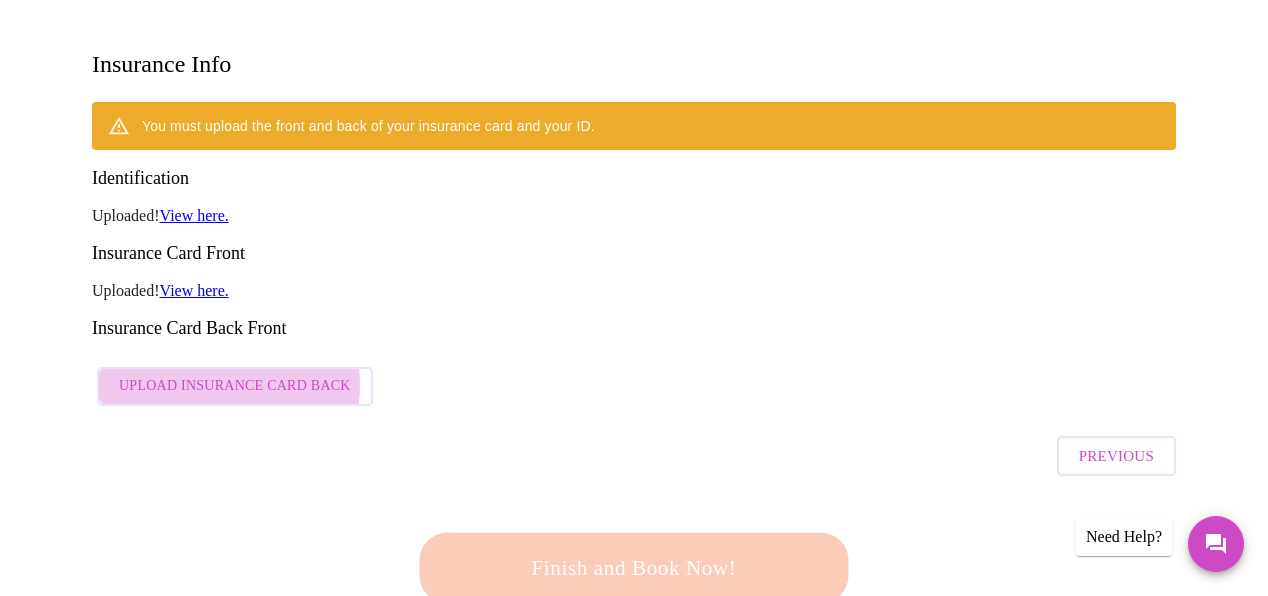 click on "Upload Insurance Card Back" at bounding box center (235, 386) 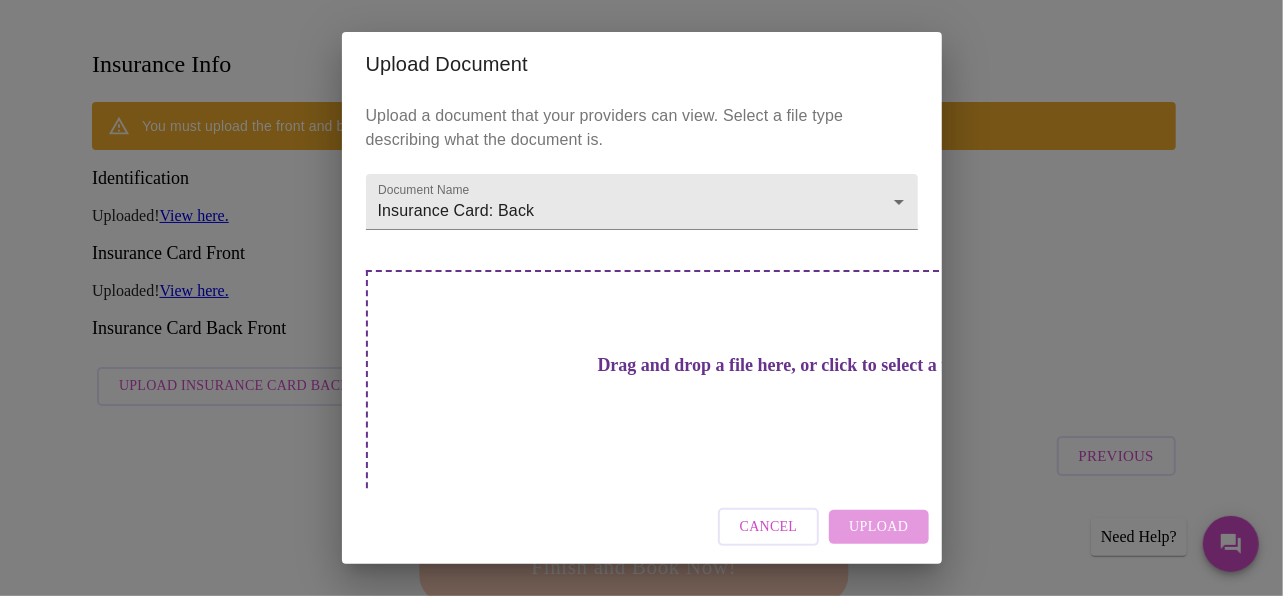 click on "Drag and drop a file here, or click to select a file" at bounding box center (782, 404) 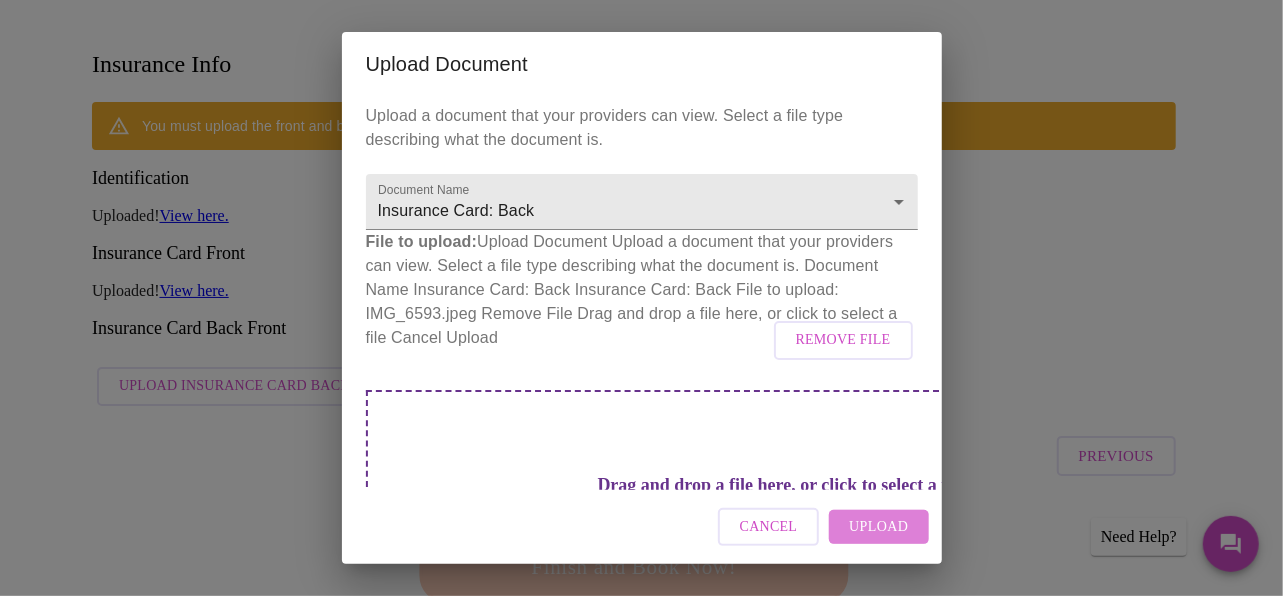 click on "Upload" at bounding box center (878, 527) 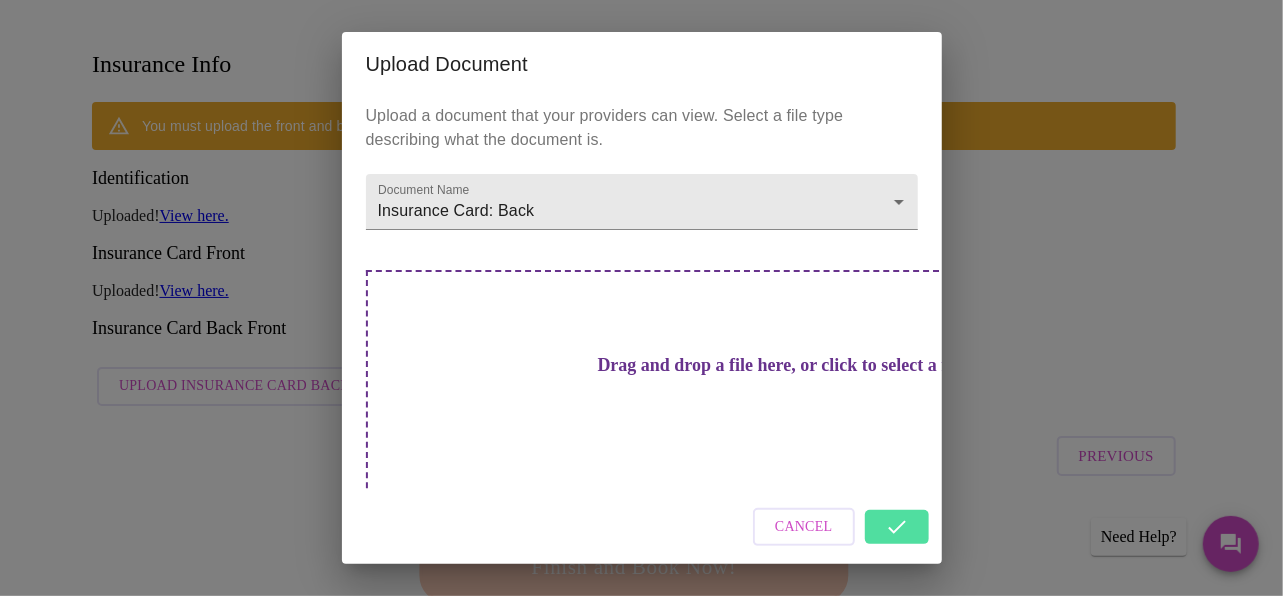 click on "Cancel" at bounding box center [642, 527] 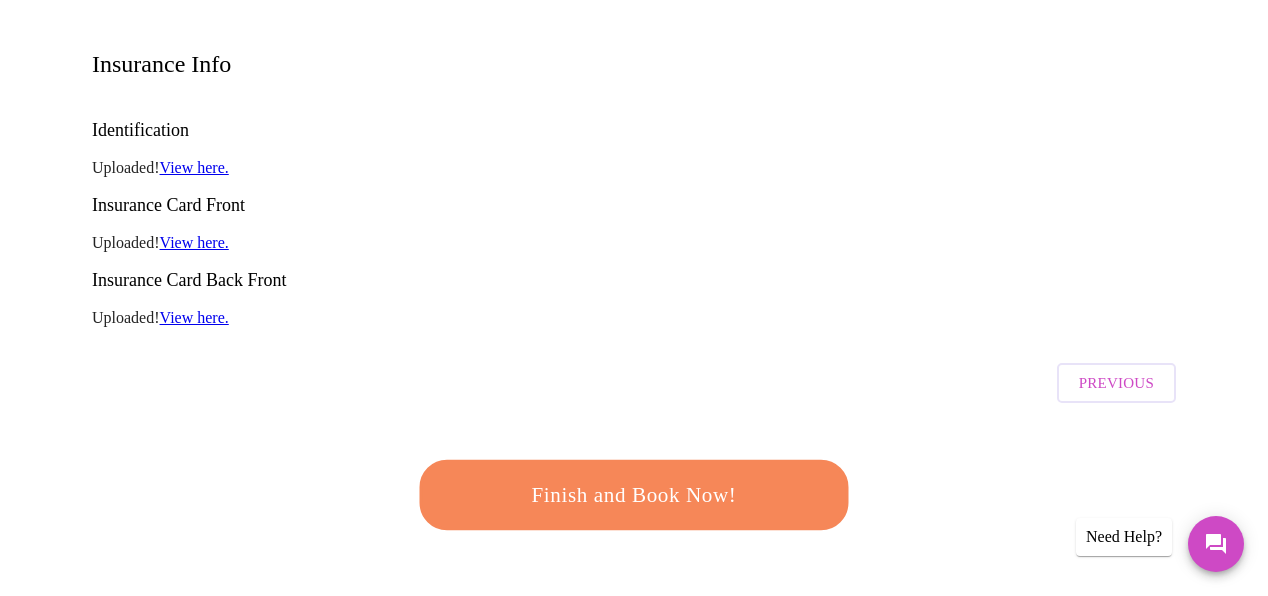 click on "View here." at bounding box center (194, 317) 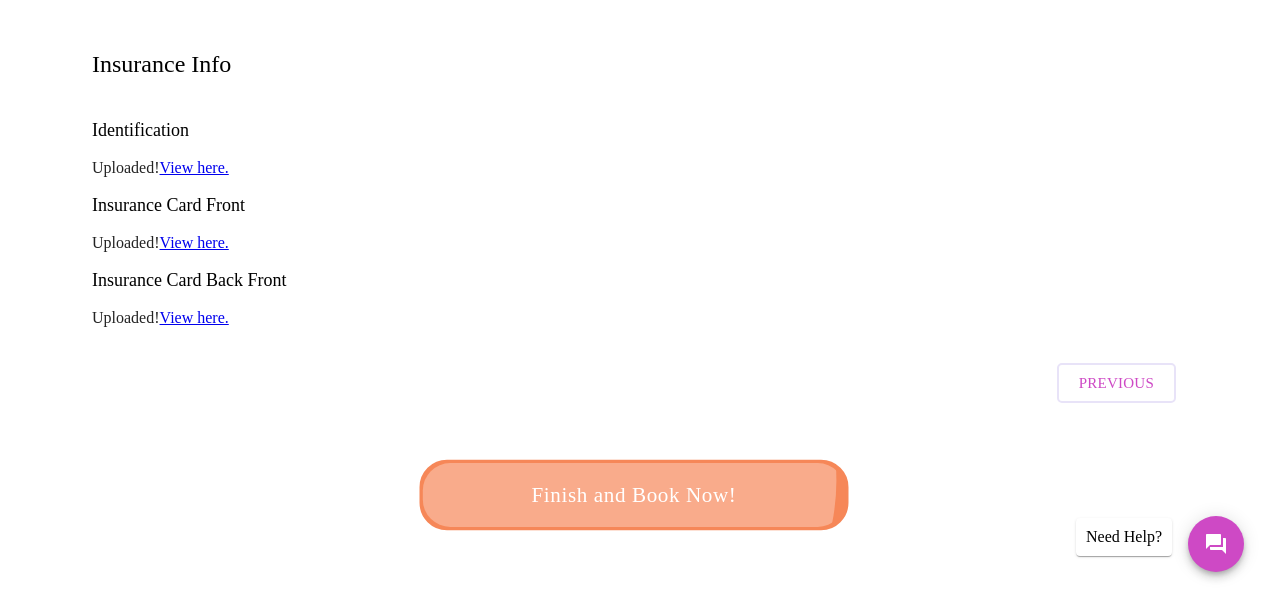 click on "Finish and Book Now!" at bounding box center (634, 495) 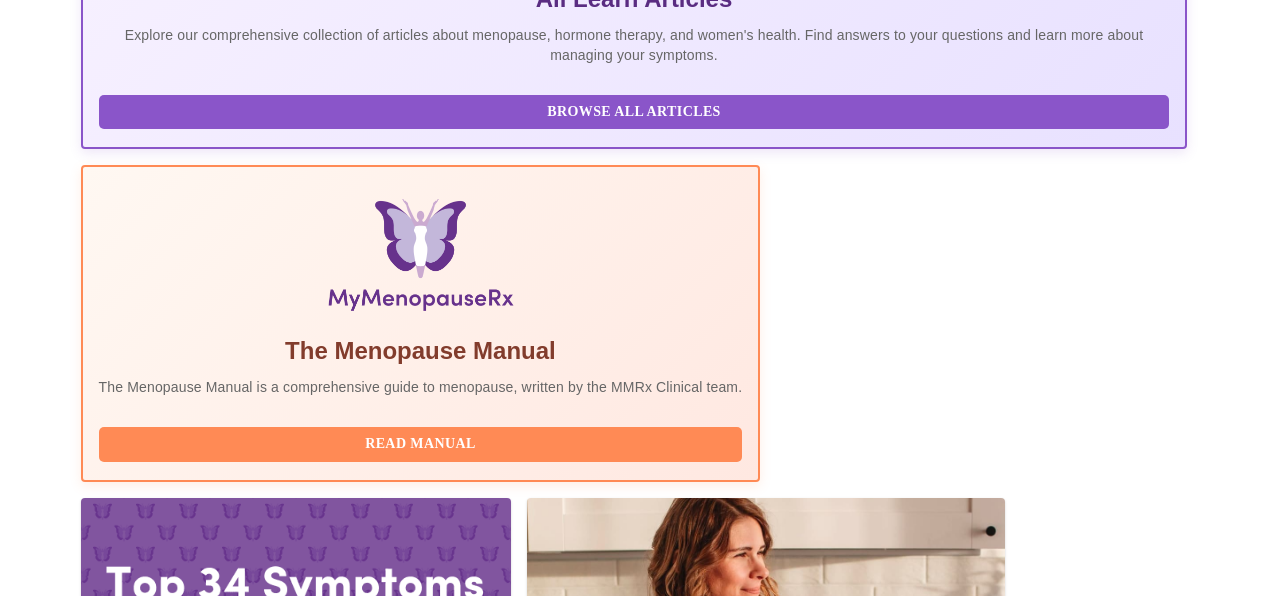 scroll, scrollTop: 509, scrollLeft: 0, axis: vertical 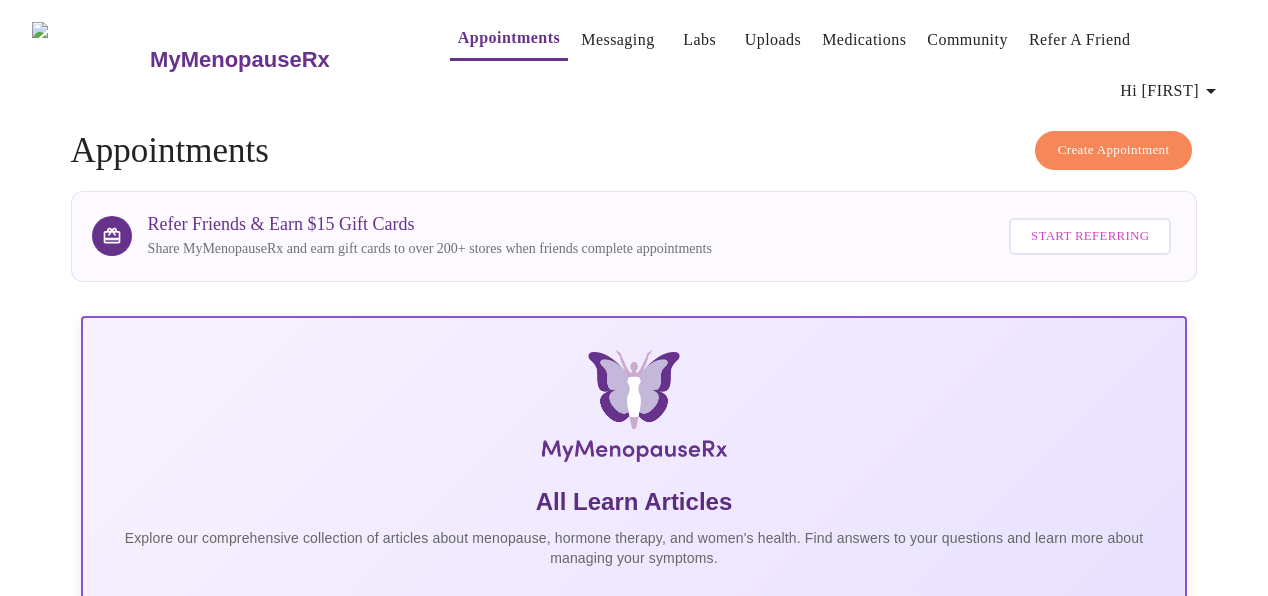 click on "Hi [FIRST]" at bounding box center (1171, 91) 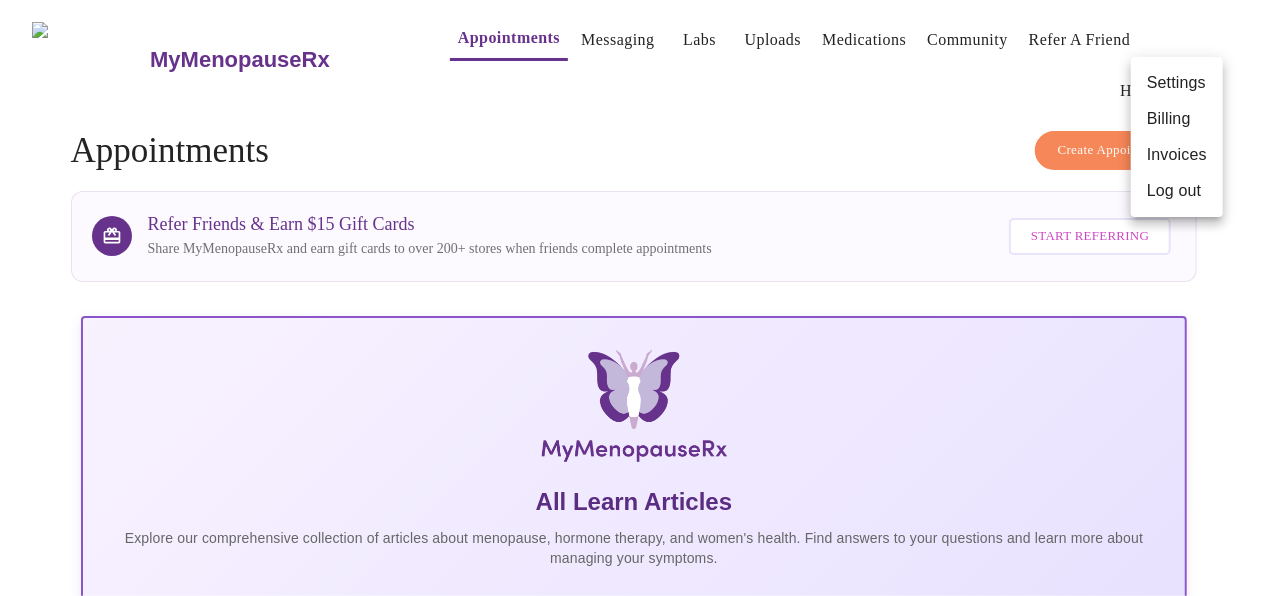 click on "Settings" at bounding box center [1177, 83] 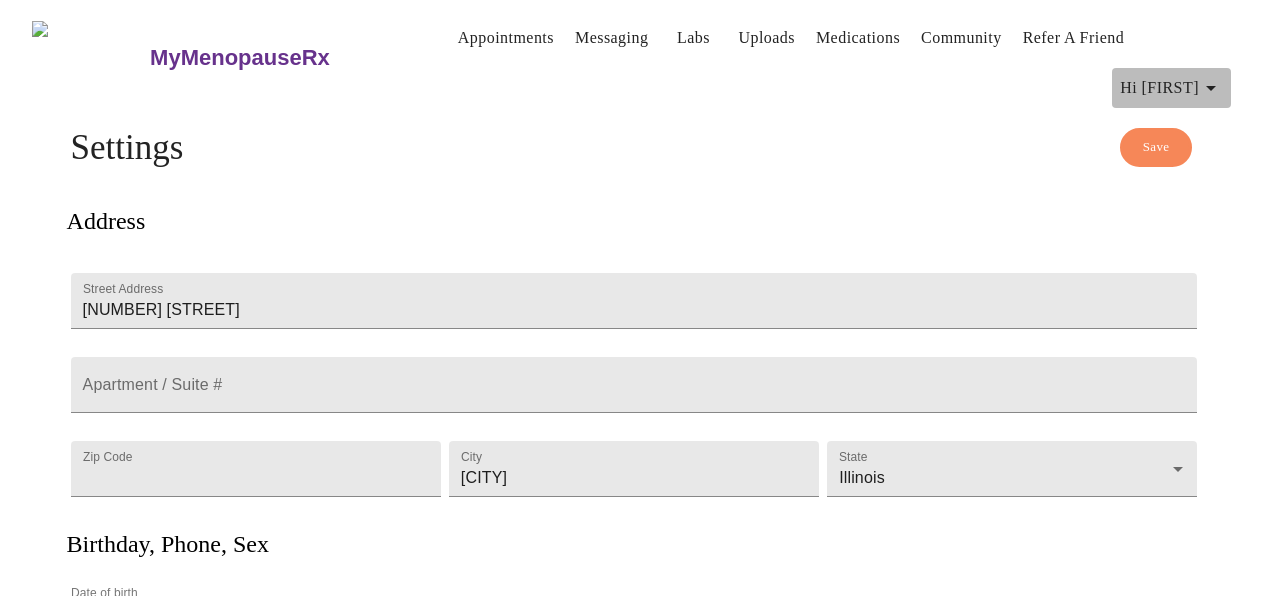 click 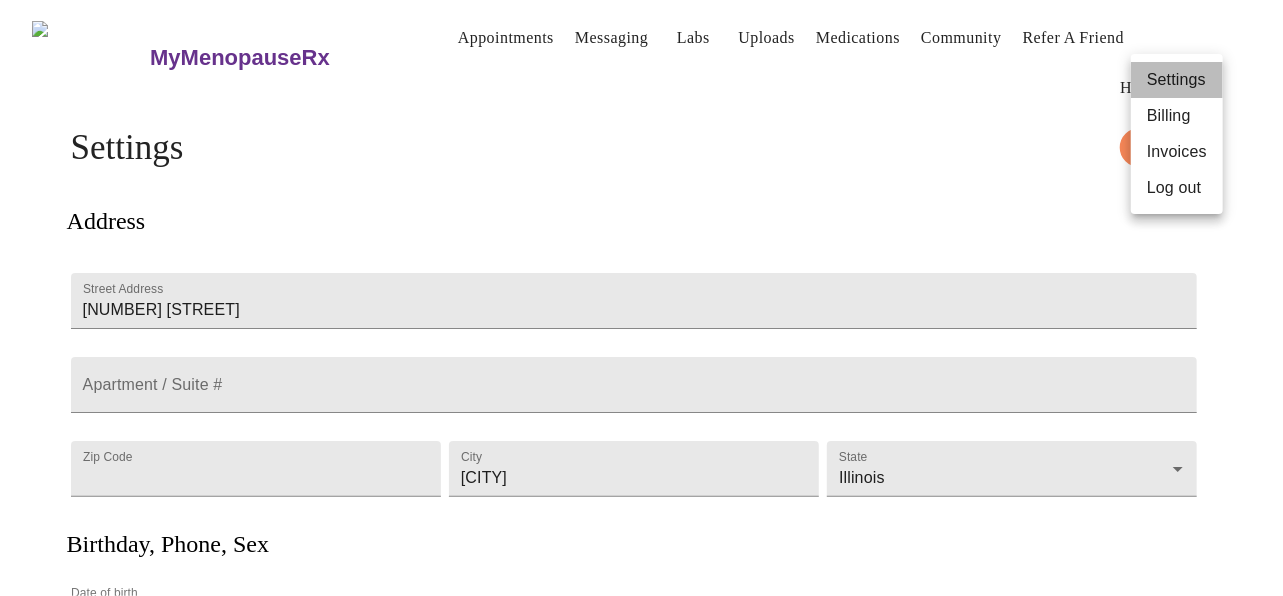 click on "Settings" at bounding box center [1177, 80] 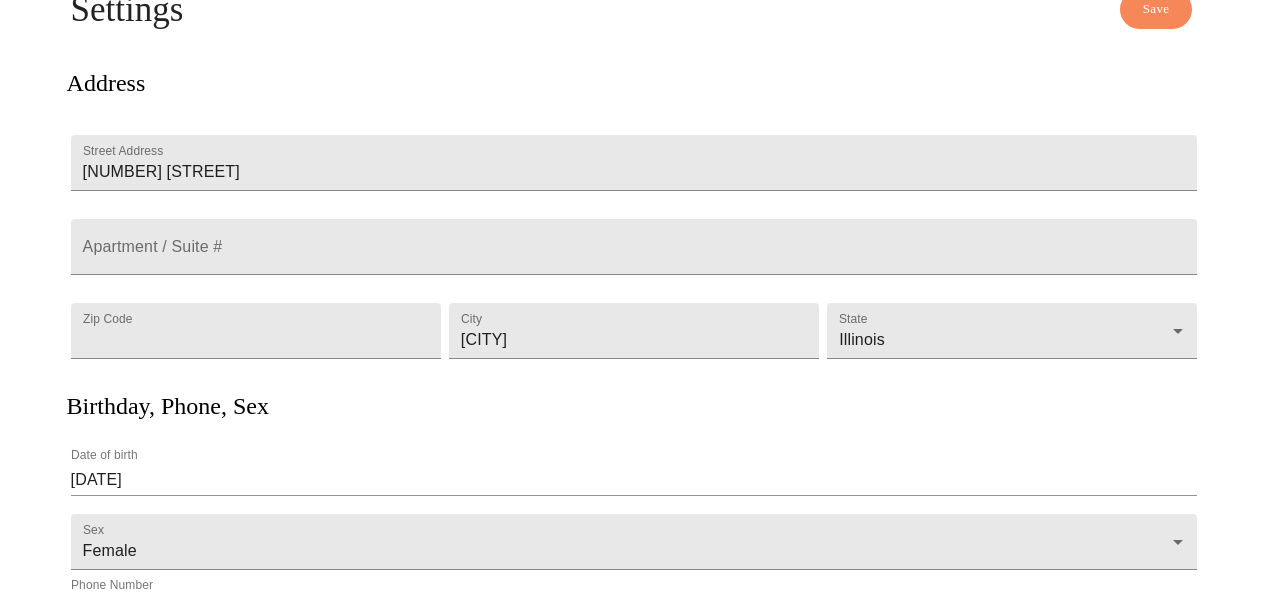 scroll, scrollTop: 0, scrollLeft: 0, axis: both 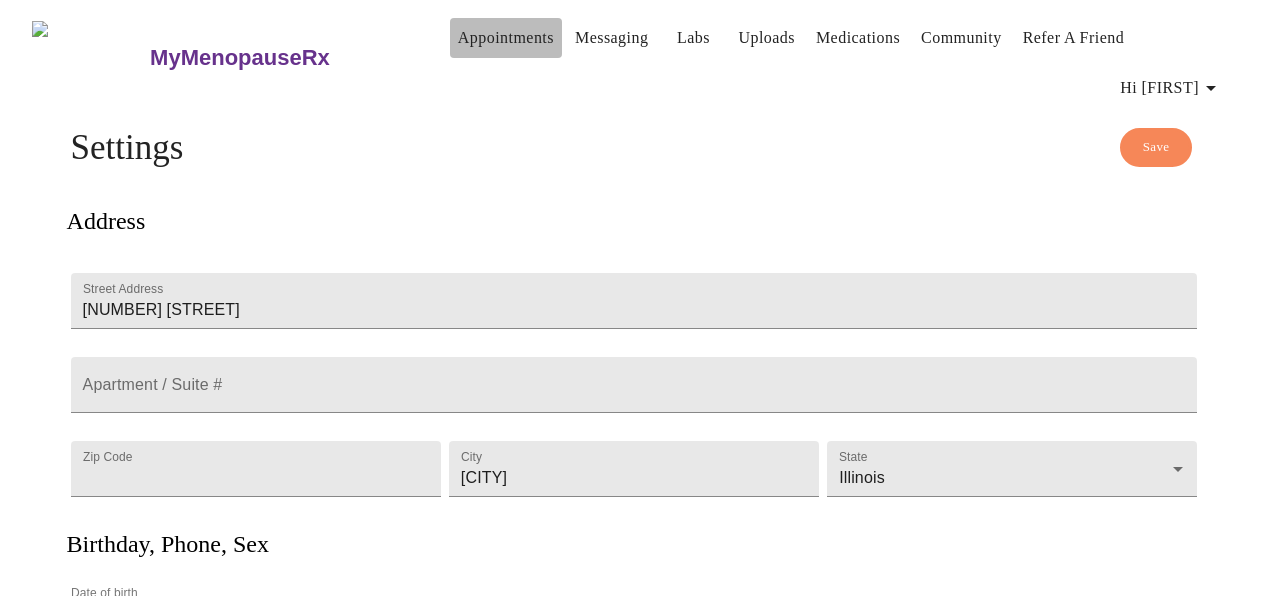 click on "Appointments" at bounding box center [506, 38] 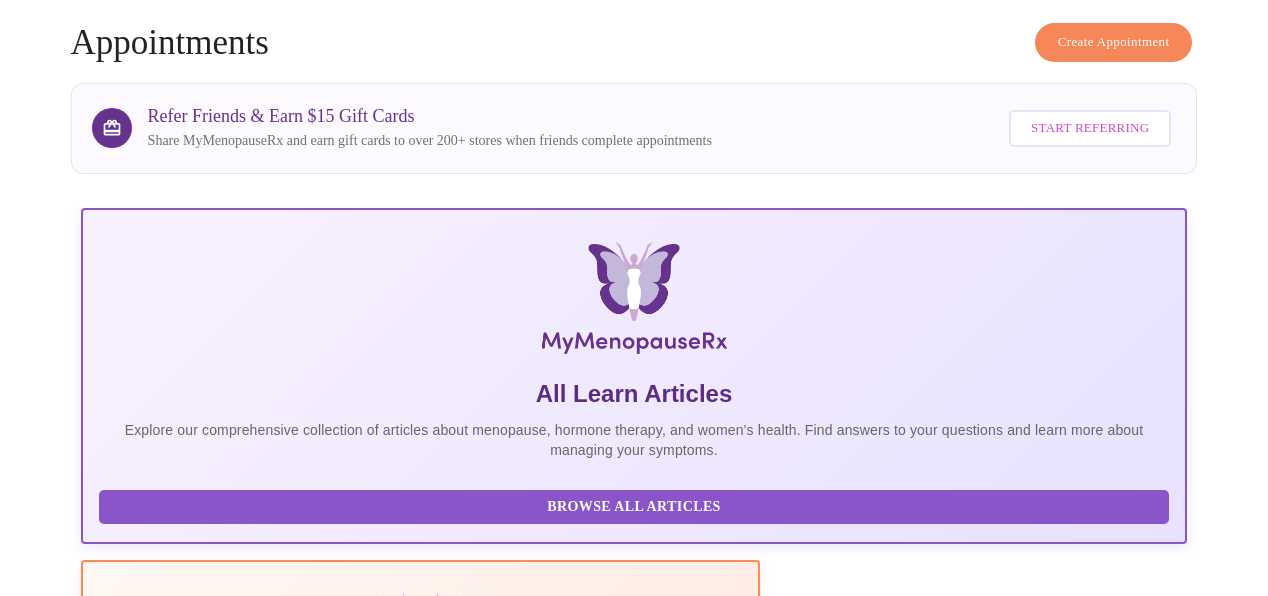 scroll, scrollTop: 94, scrollLeft: 0, axis: vertical 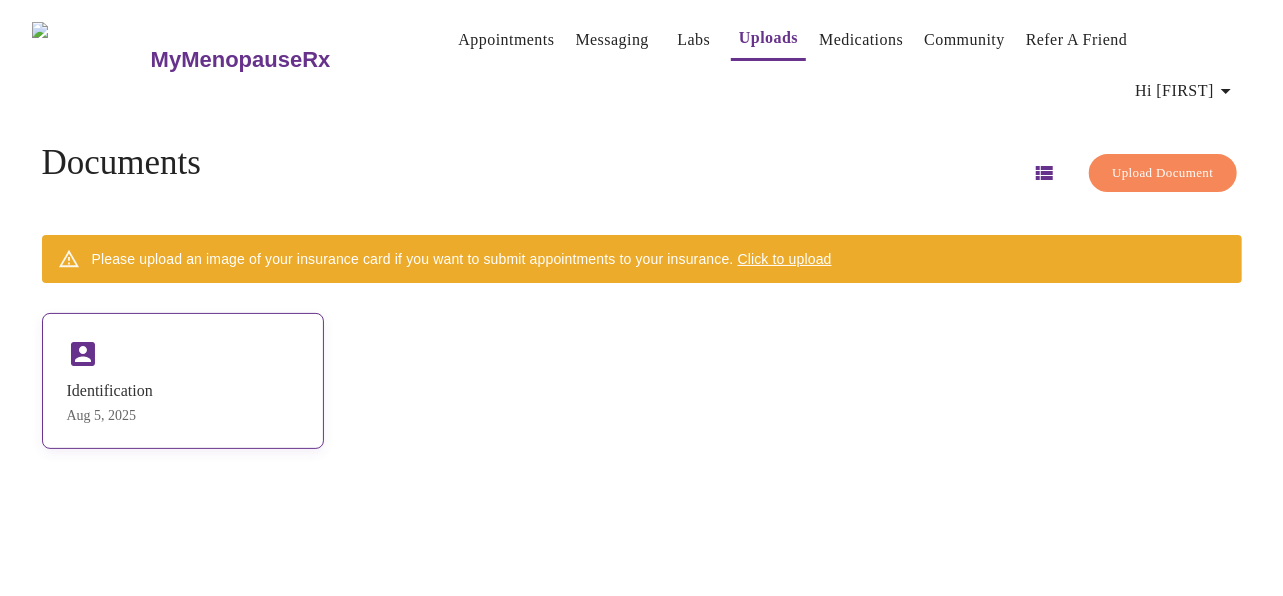 click 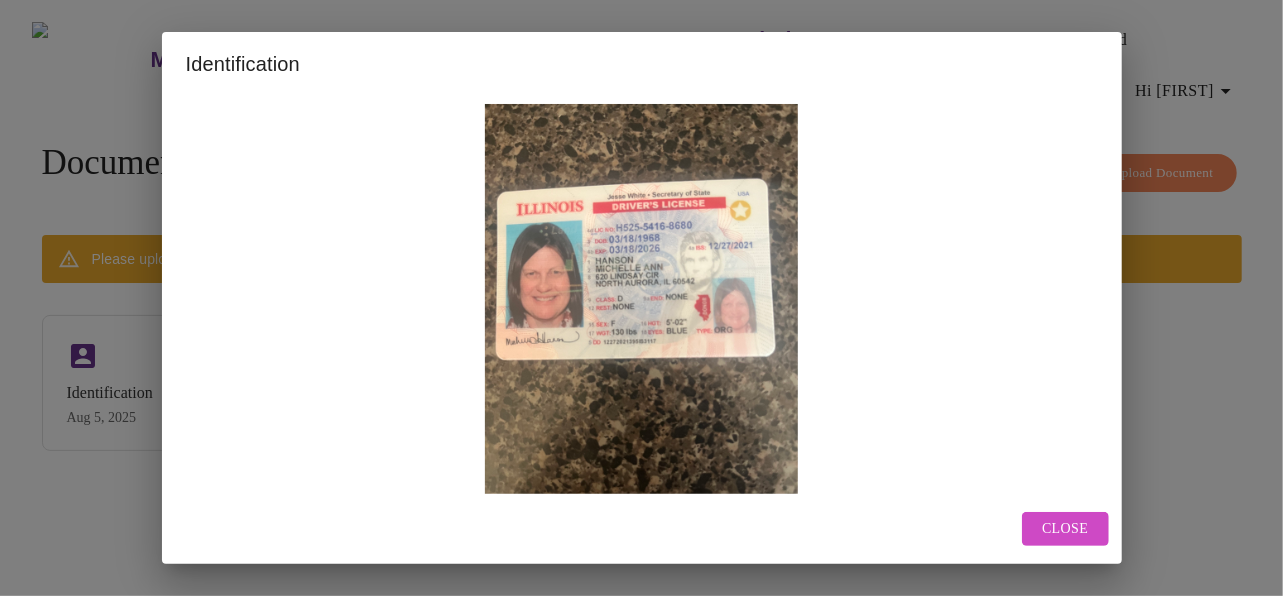 click on "Close" at bounding box center [1065, 529] 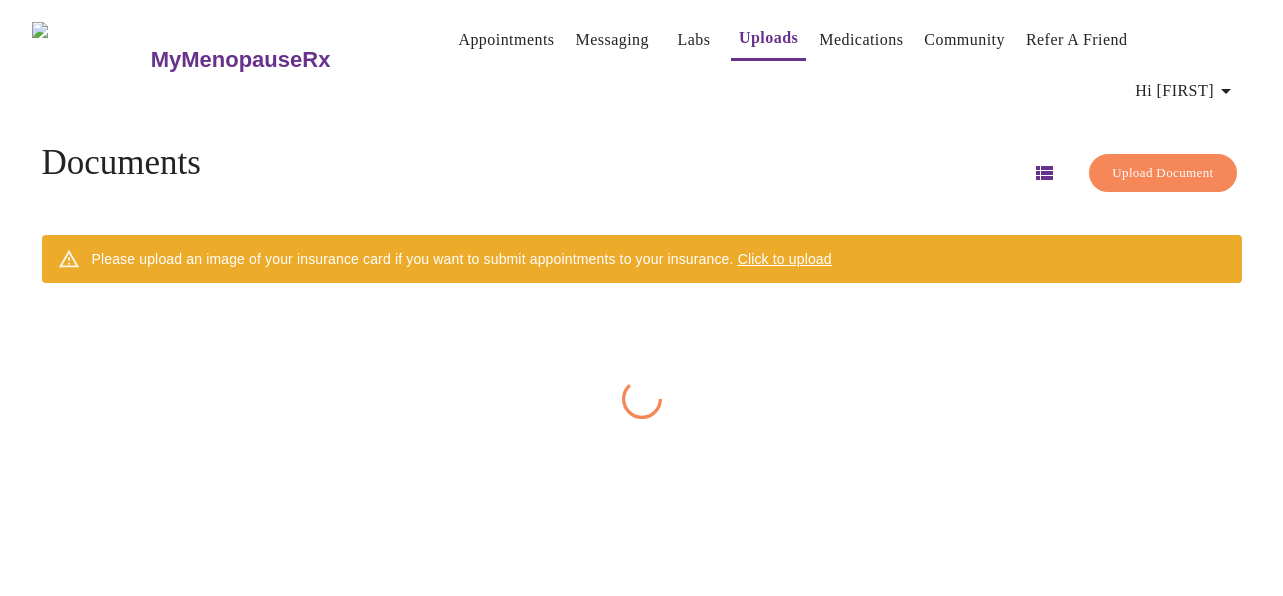 scroll, scrollTop: 0, scrollLeft: 0, axis: both 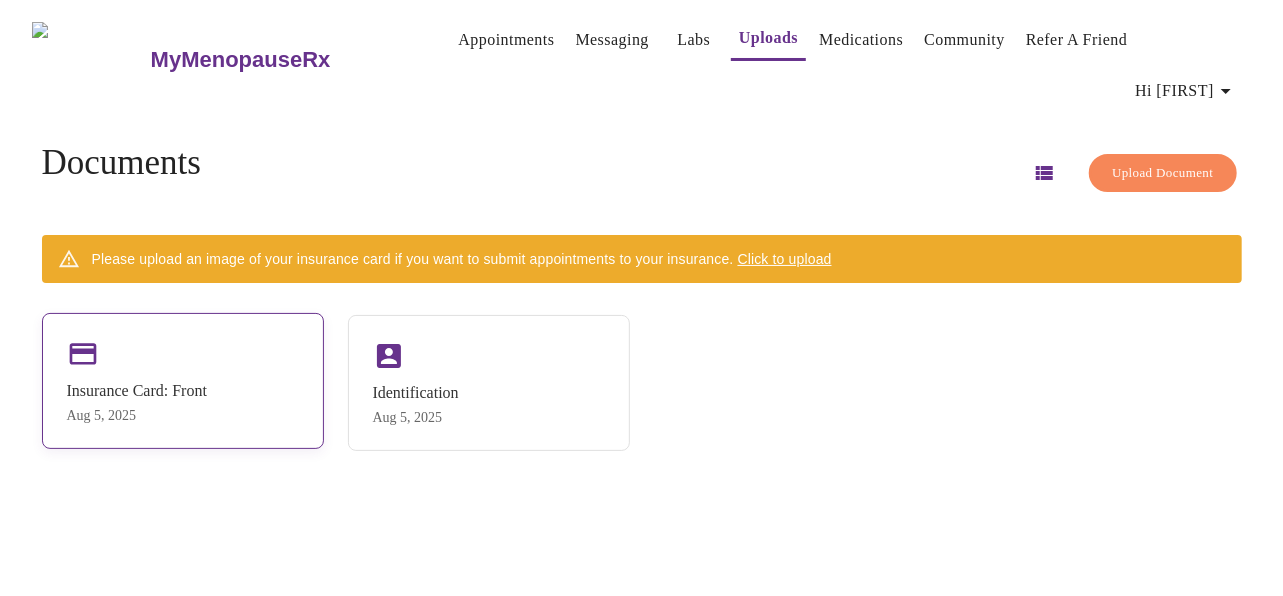 click on "Insurance Card: Front" at bounding box center [137, 391] 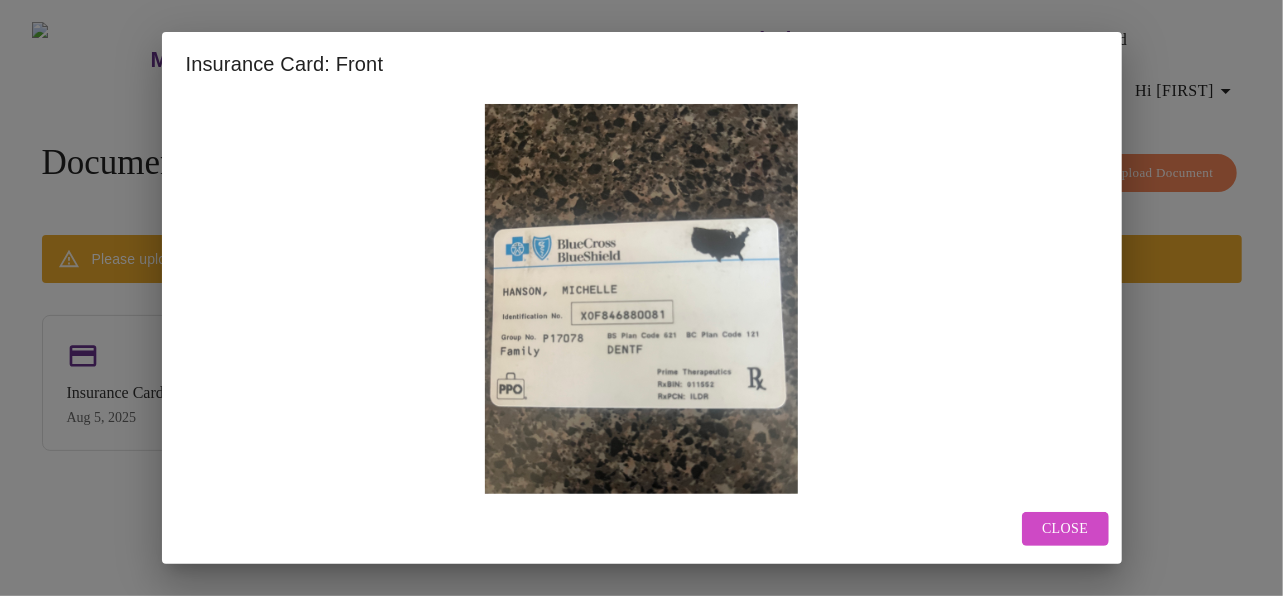 click on "Close" at bounding box center [1065, 529] 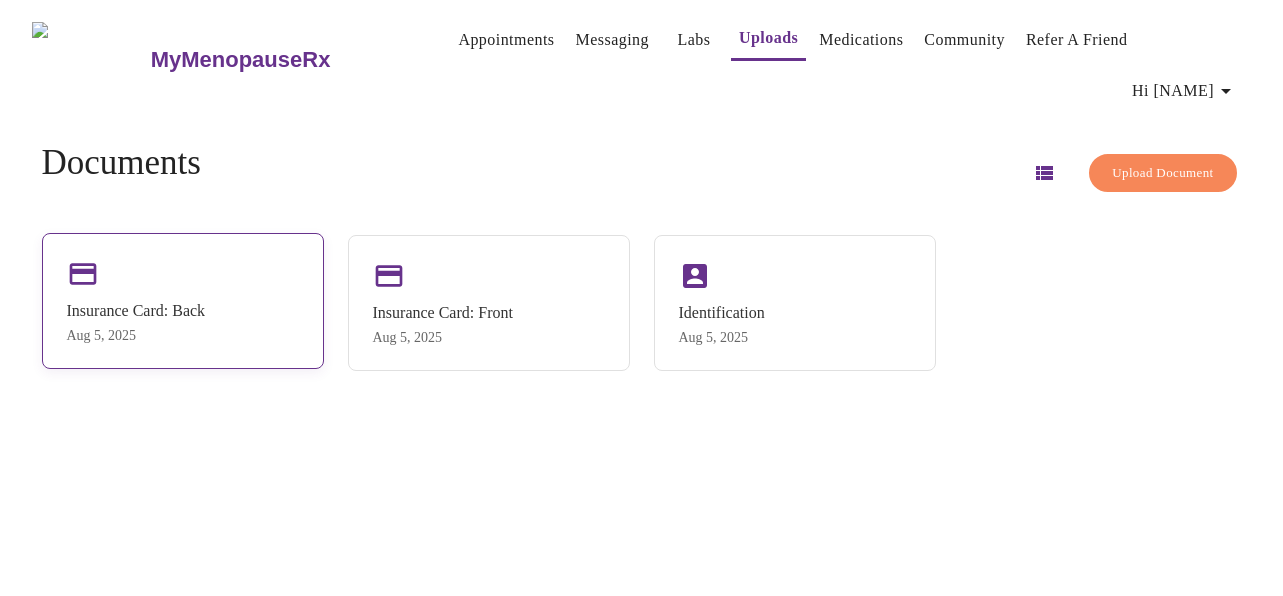 scroll, scrollTop: 0, scrollLeft: 0, axis: both 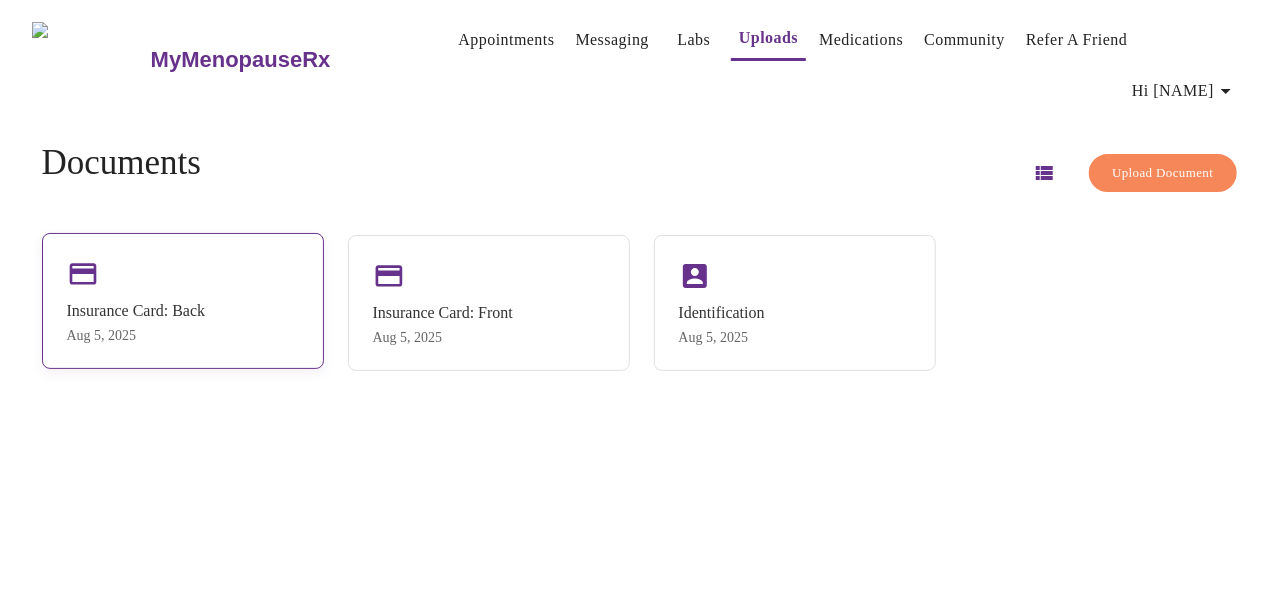 click on "Insurance Card: Back" at bounding box center [136, 311] 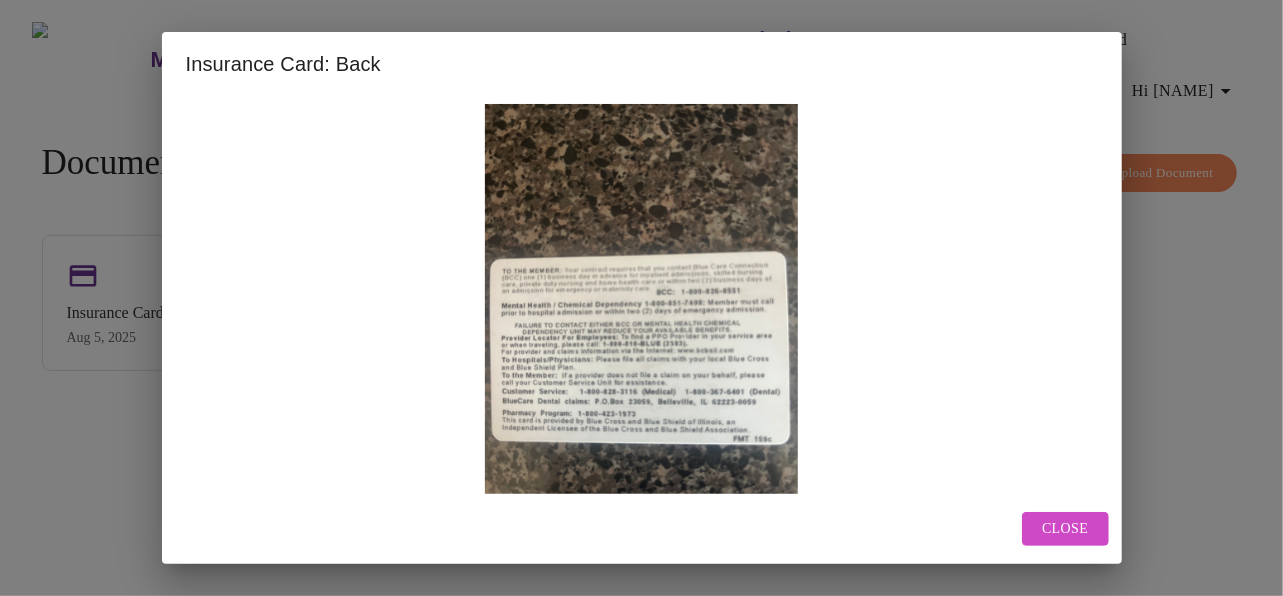click on "Close" at bounding box center [1065, 529] 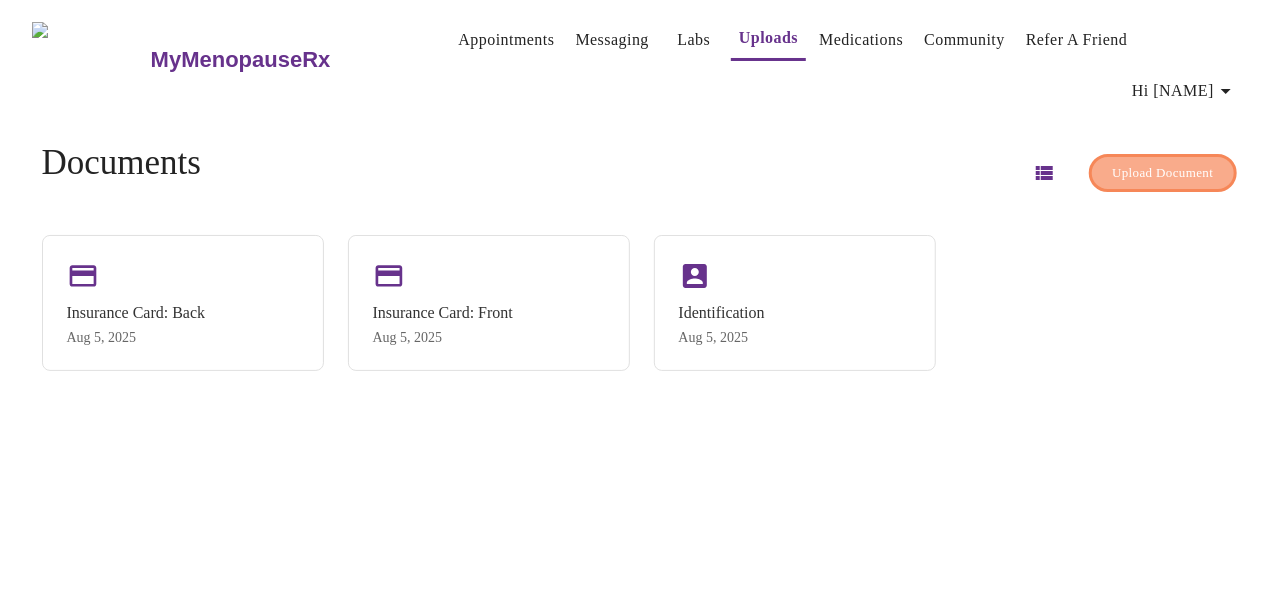 click on "Upload Document" at bounding box center [1162, 173] 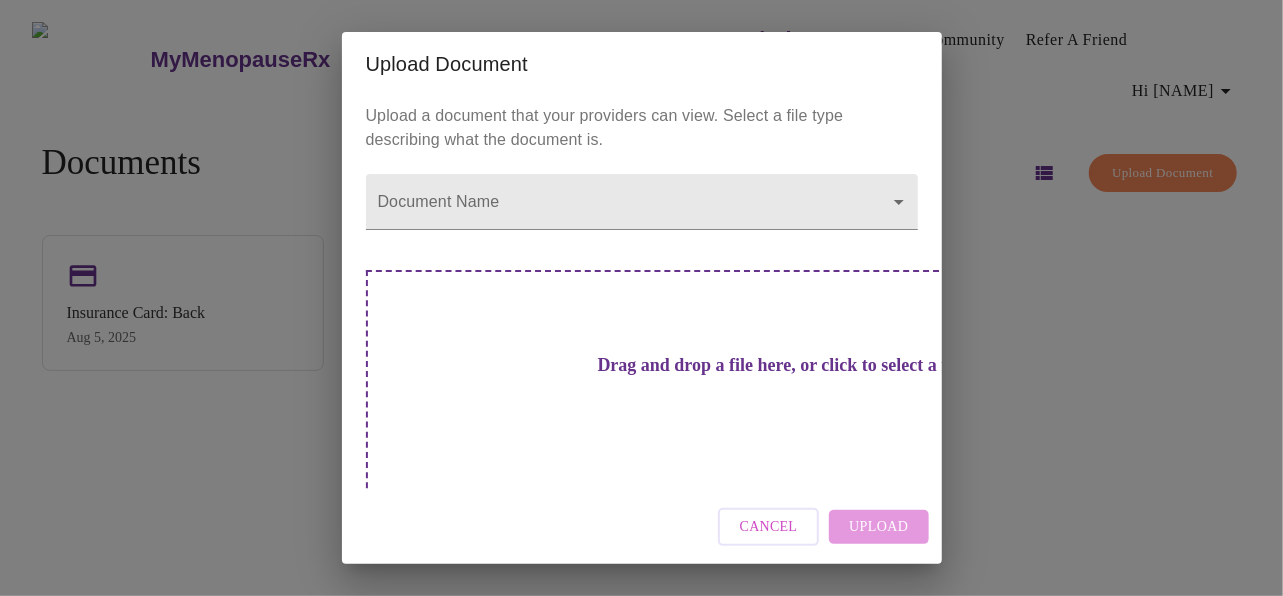 click on "Upload Document Upload a document that your providers can view. Select a file type describing what the document is. Document Name ​ Drag and drop a file here, or click to select a file Cancel Upload" at bounding box center (641, 298) 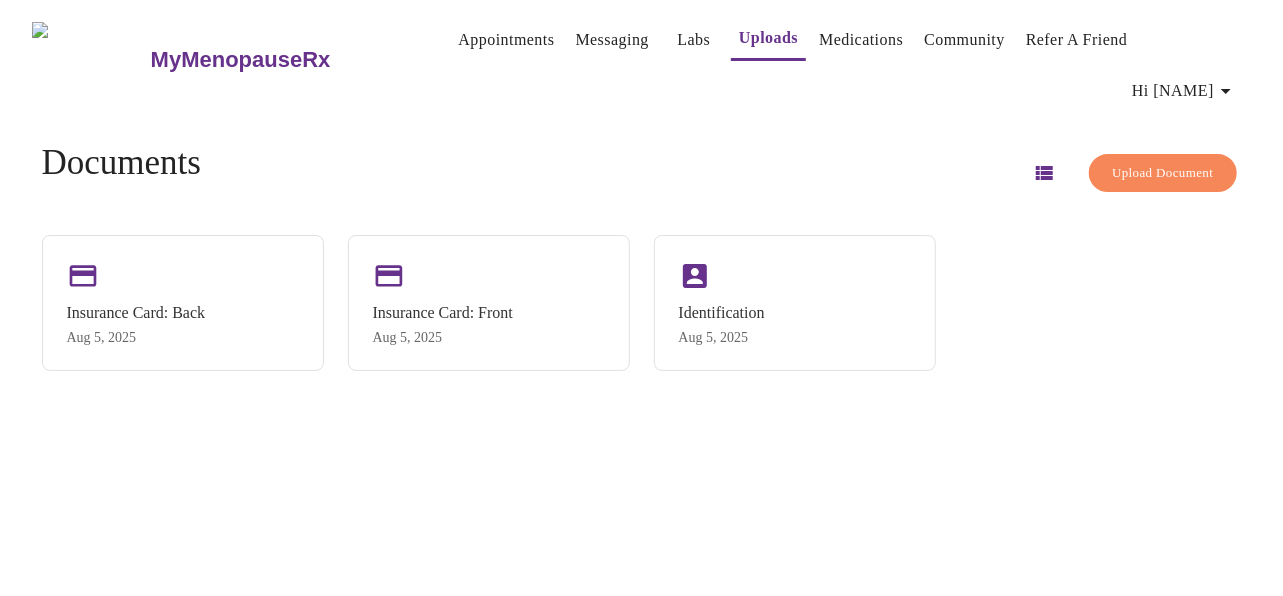 click on "Insurance Card: Back [DATE] Insurance Card: Front [DATE] Identification [DATE]" at bounding box center (642, 303) 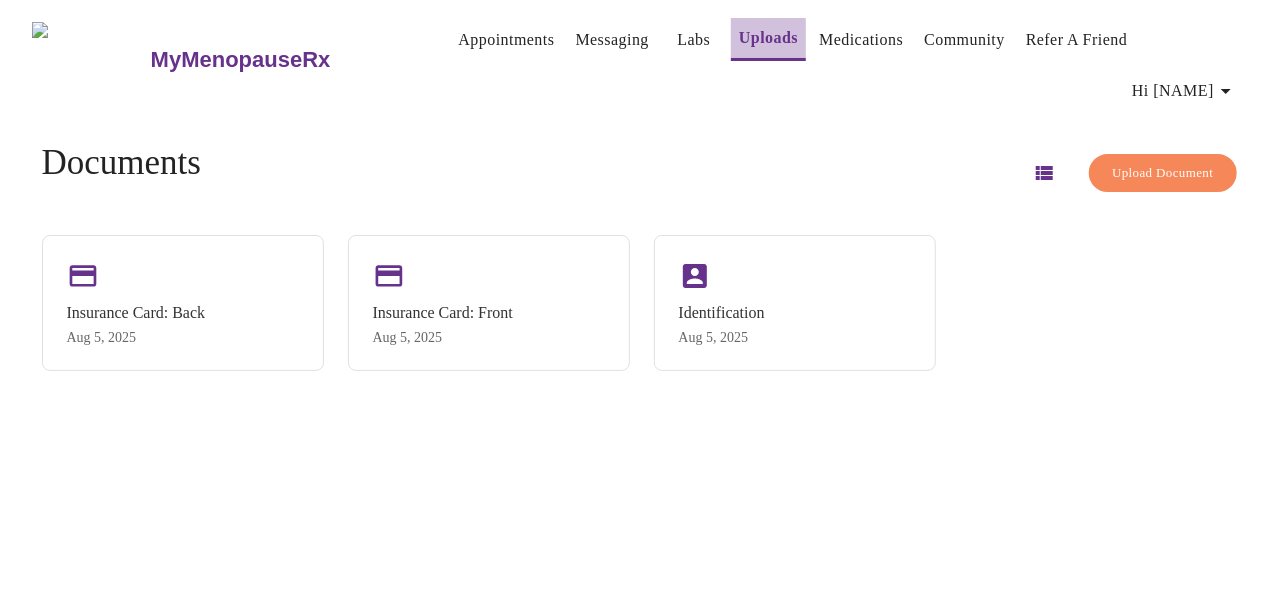 click on "Uploads" at bounding box center (768, 38) 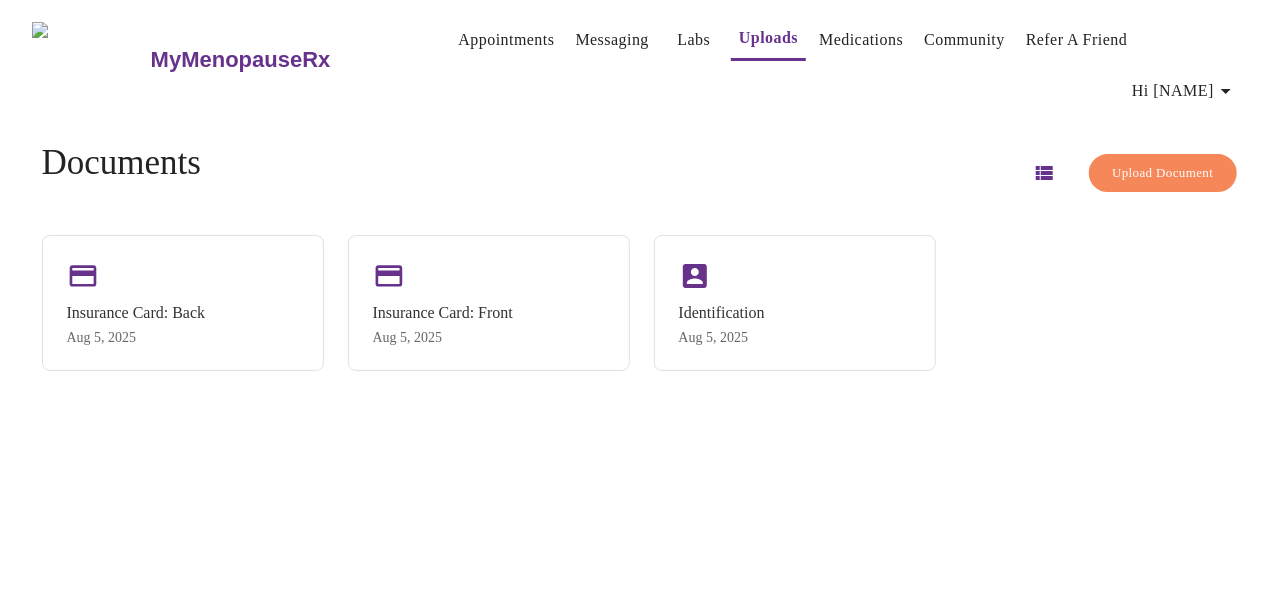 click on "Documents Upload Document" at bounding box center (642, 173) 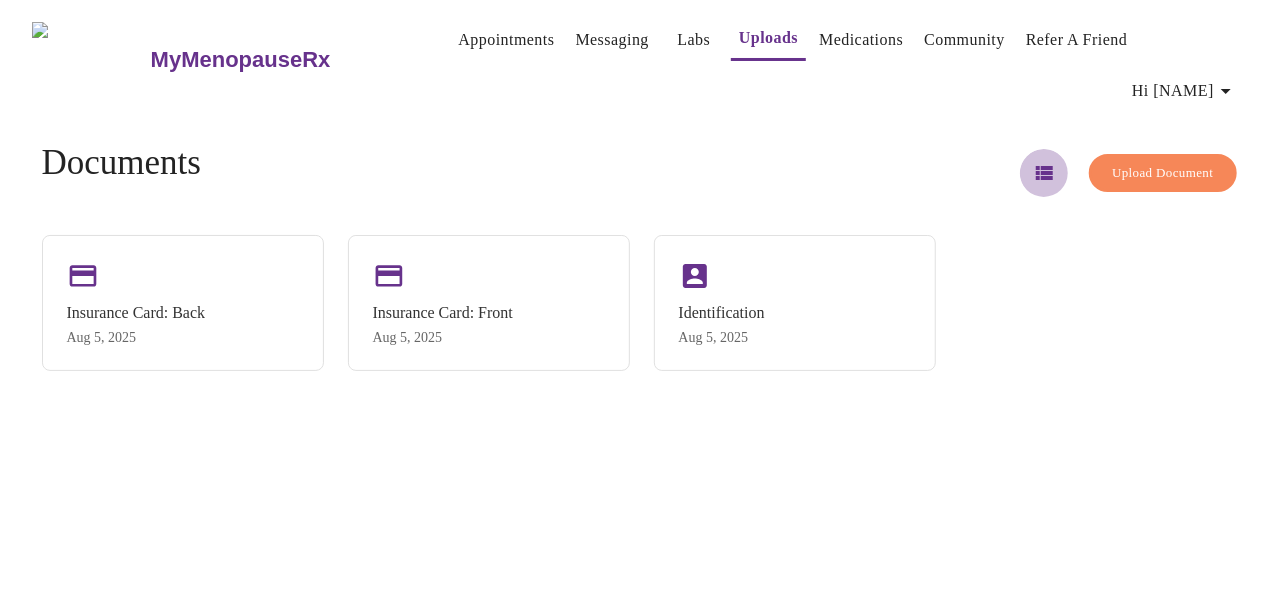 click at bounding box center (1044, 173) 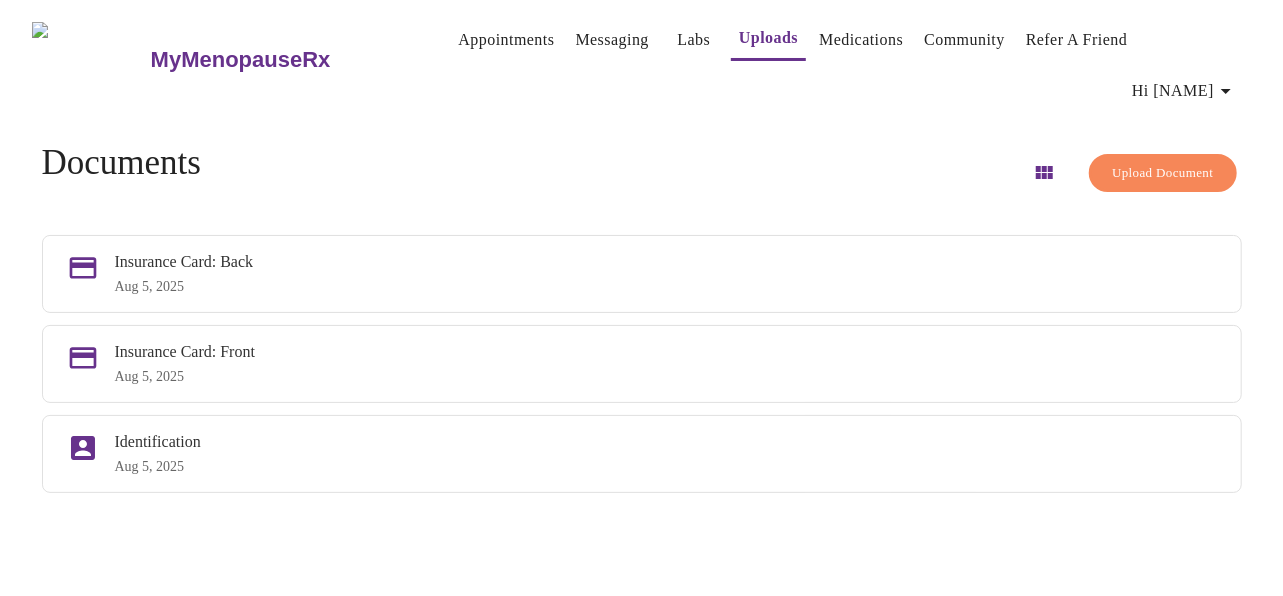 click on "MyMenopauseRx Appointments Messaging Labs Uploads Medications Community Refer a Friend Hi Michelle   Documents Upload Document Insurance Card: Back Aug 5, 2025 Insurance Card: Front Aug 5, 2025 Identification Aug 5, 2025" at bounding box center [641, 306] 